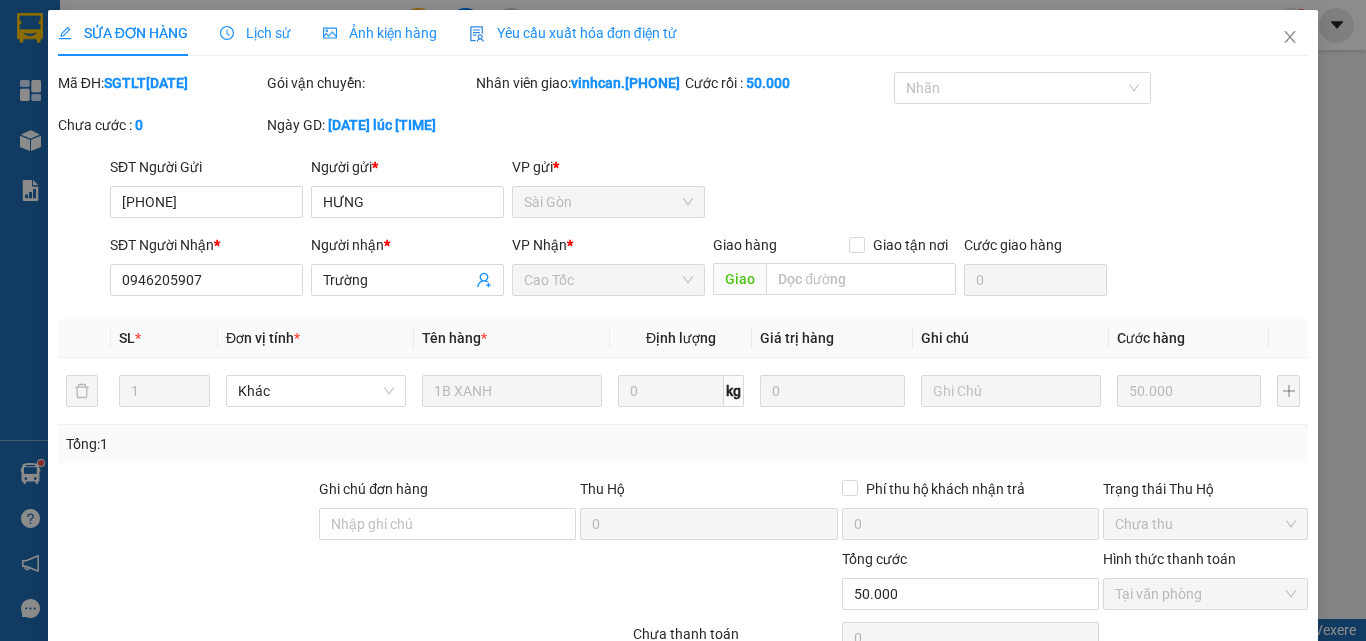 scroll, scrollTop: 0, scrollLeft: 0, axis: both 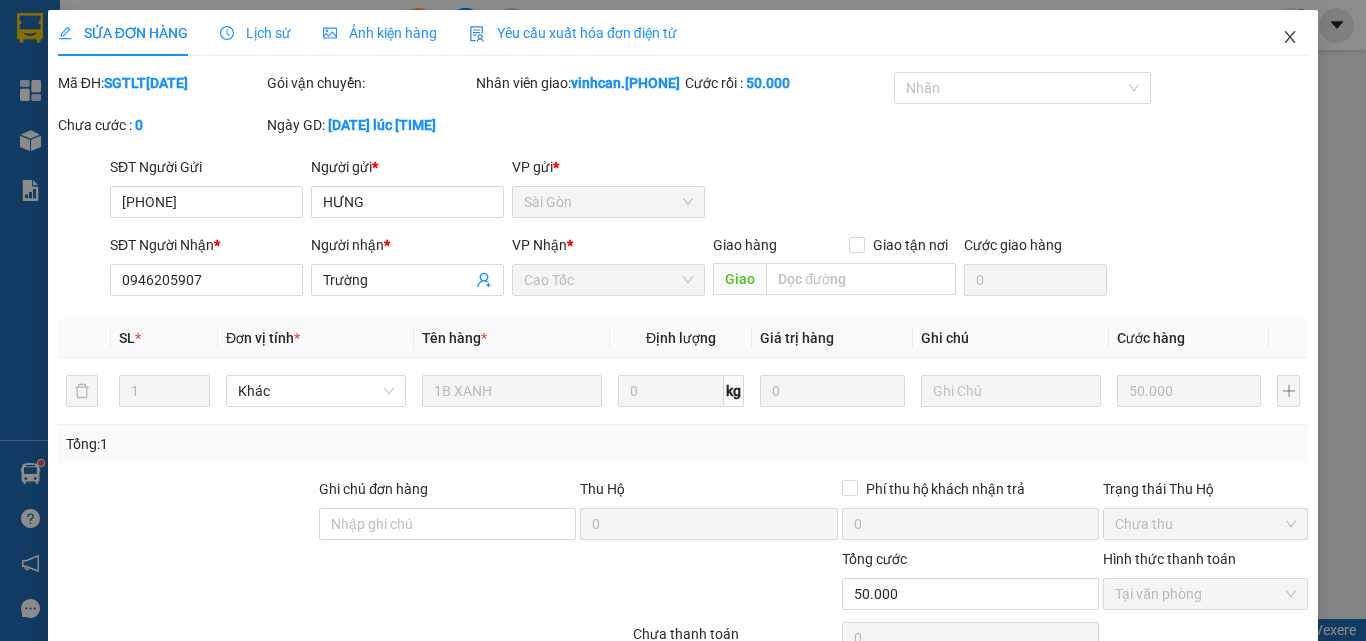 click at bounding box center (1290, 38) 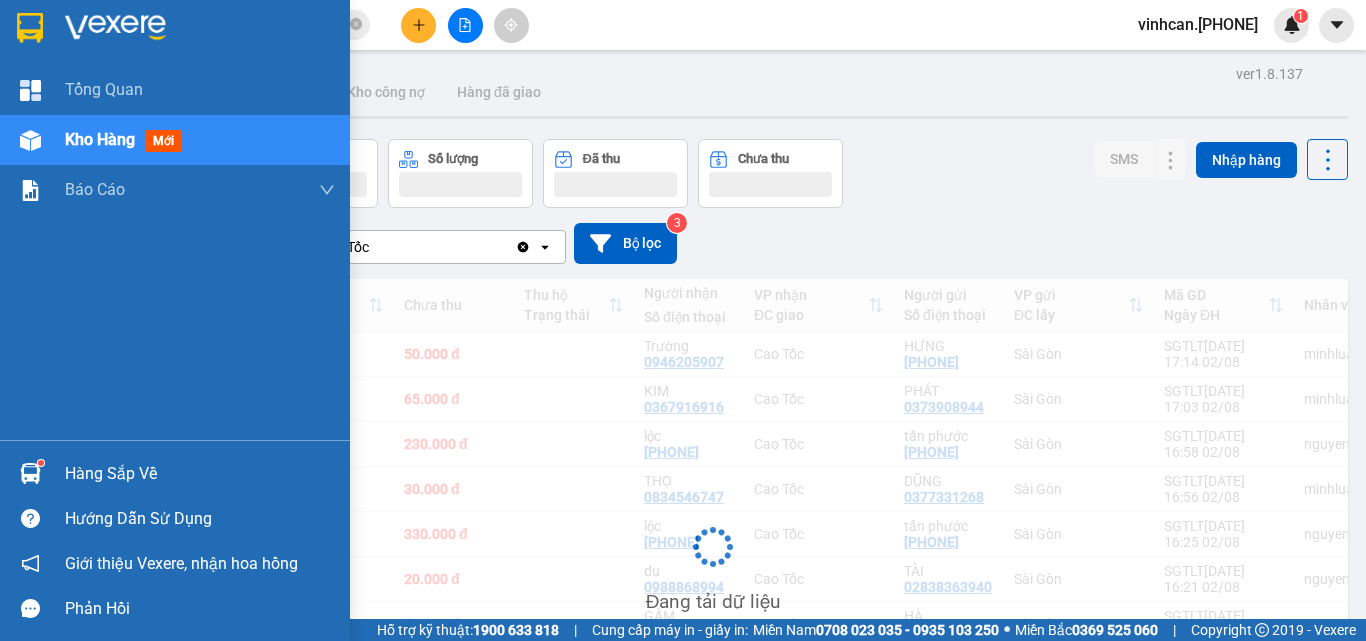 click at bounding box center [30, 473] 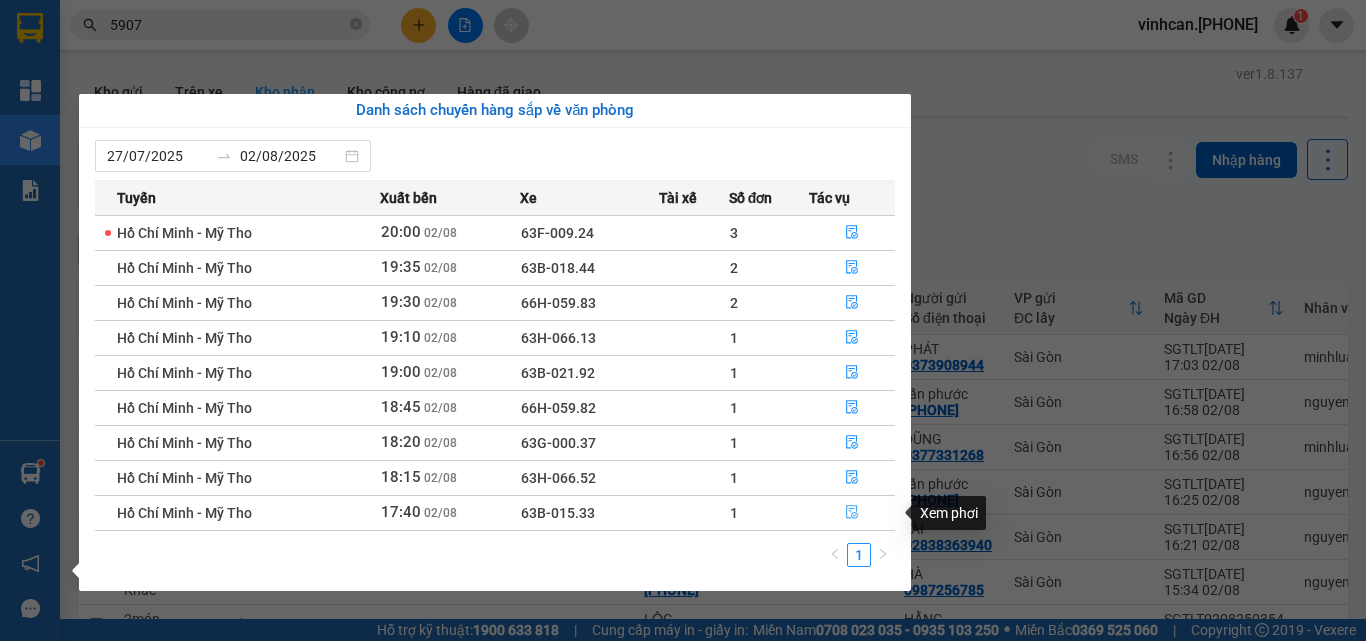 click at bounding box center [852, 513] 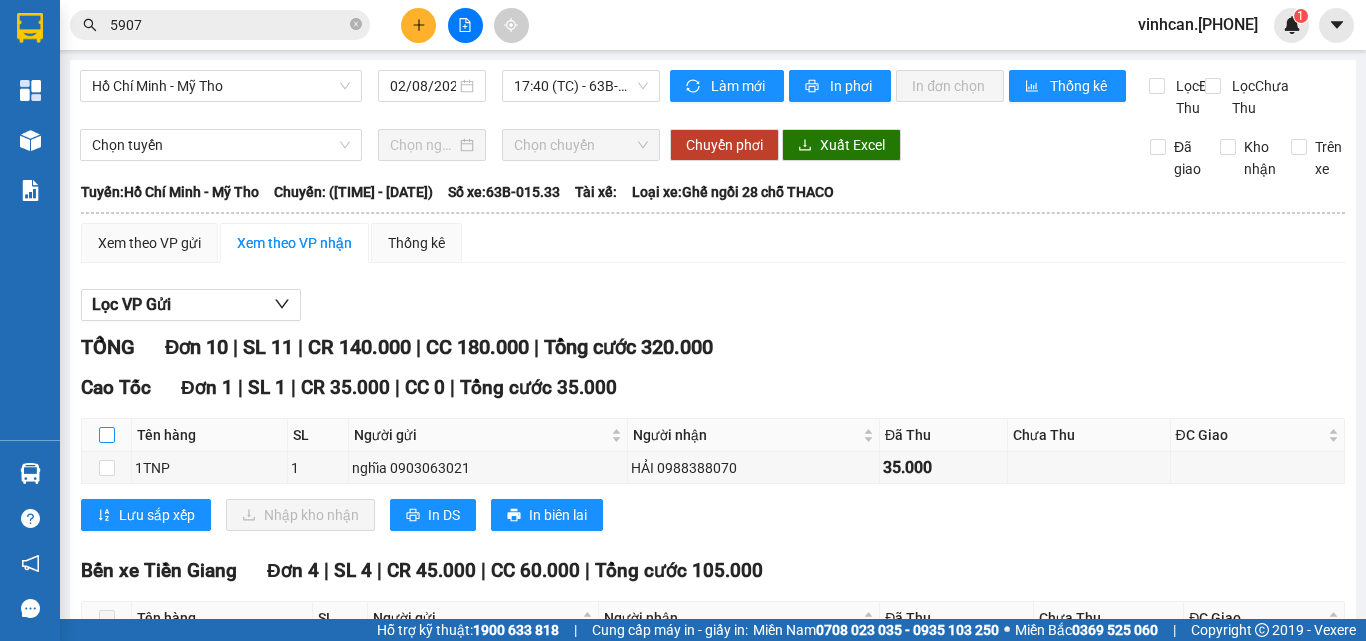 click at bounding box center (107, 435) 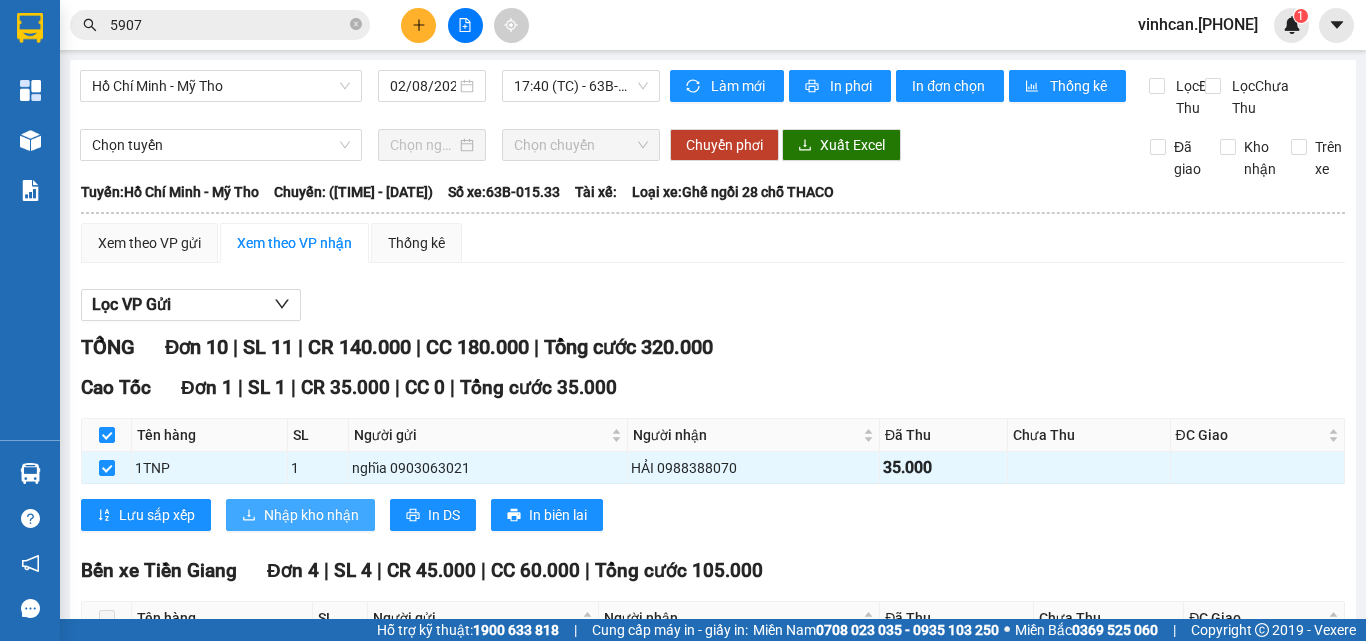click on "Nhập kho nhận" at bounding box center (311, 515) 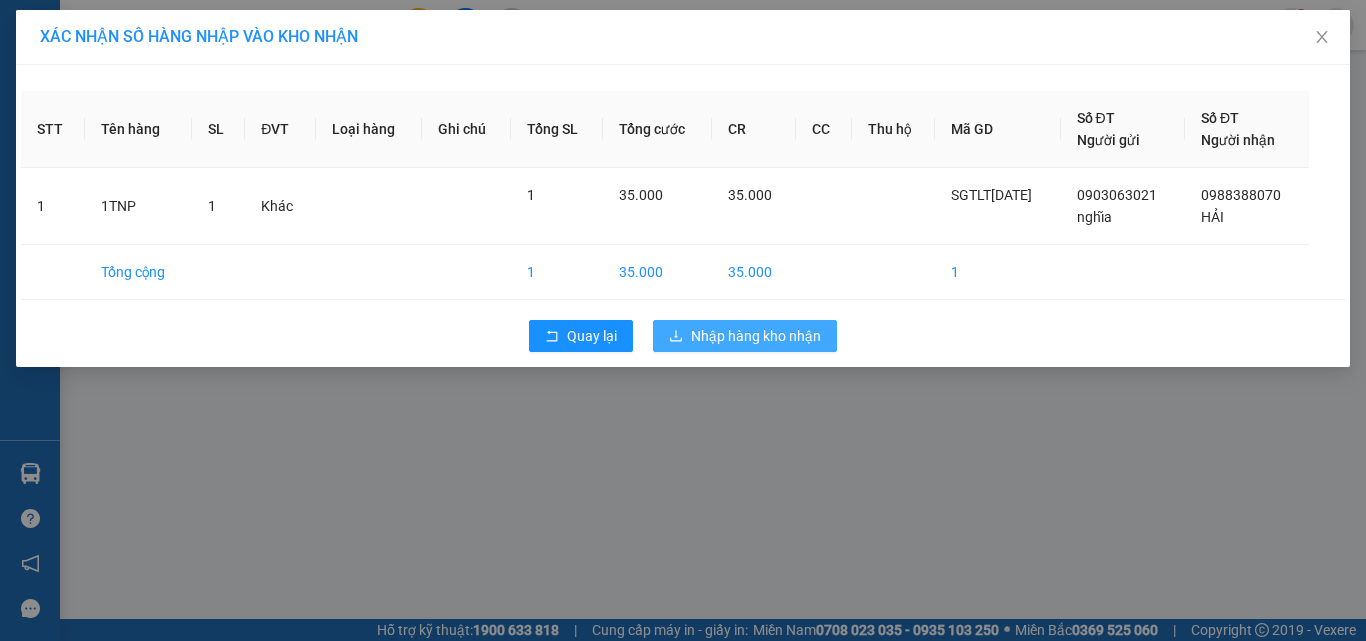 click on "Nhập hàng kho nhận" at bounding box center [756, 336] 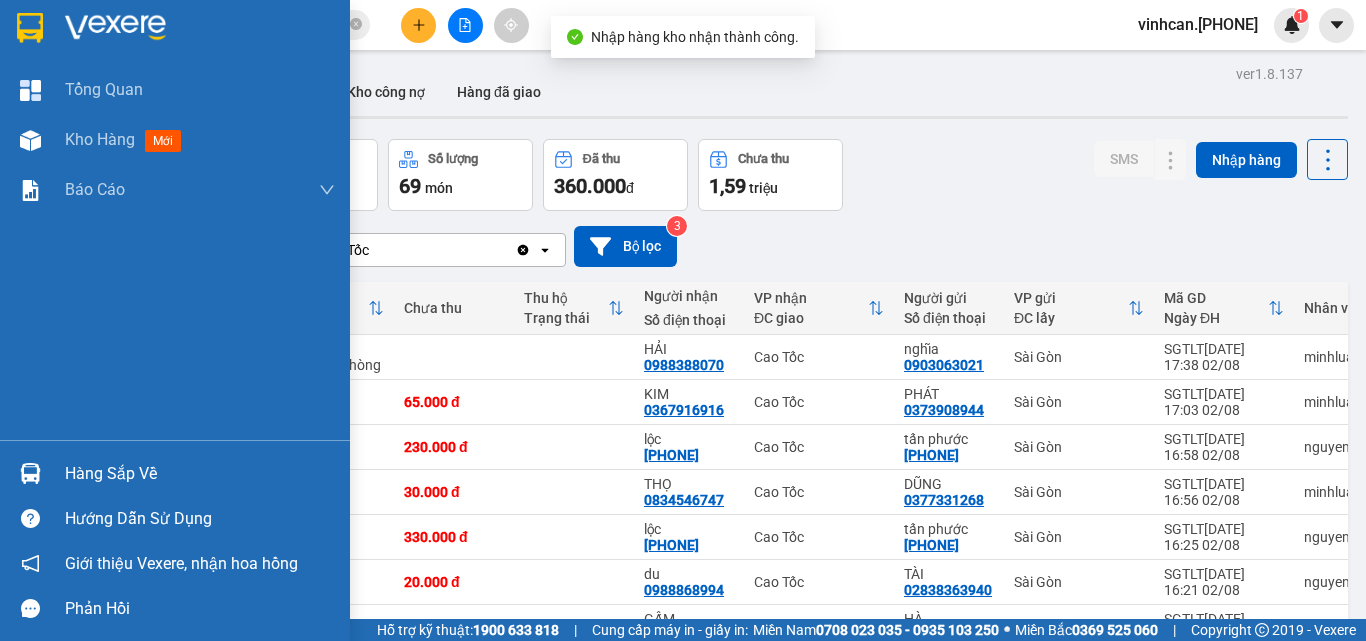 click at bounding box center (30, 473) 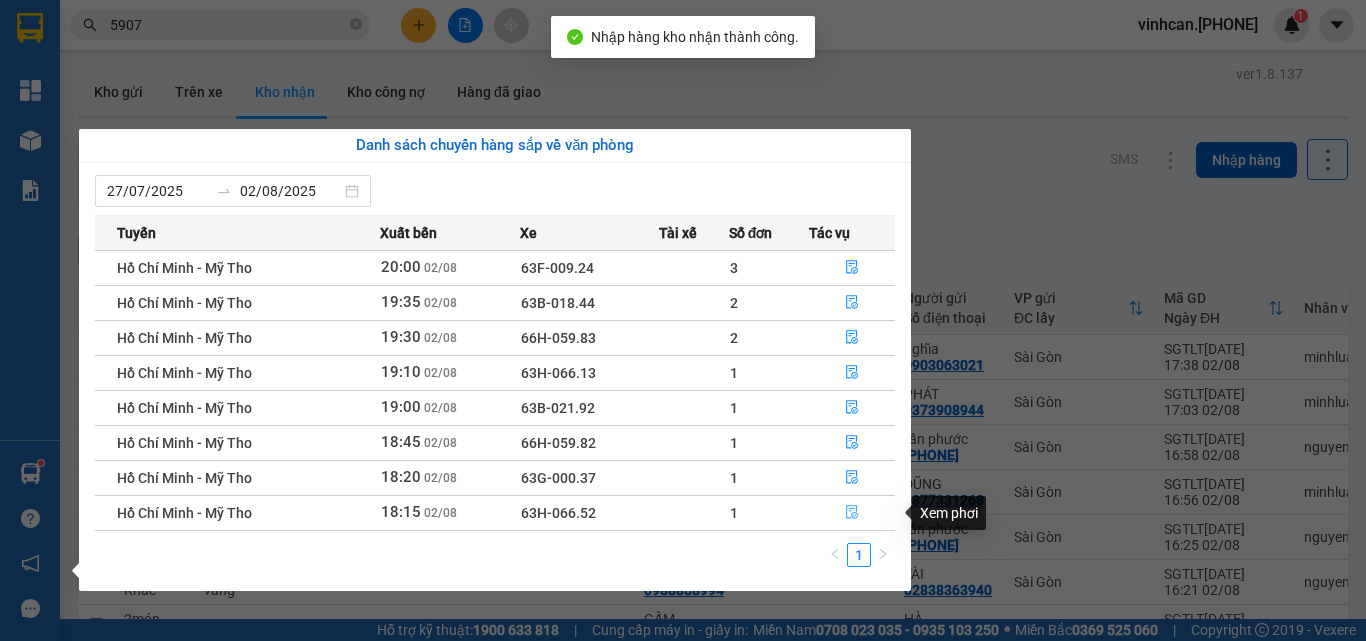click at bounding box center [852, 513] 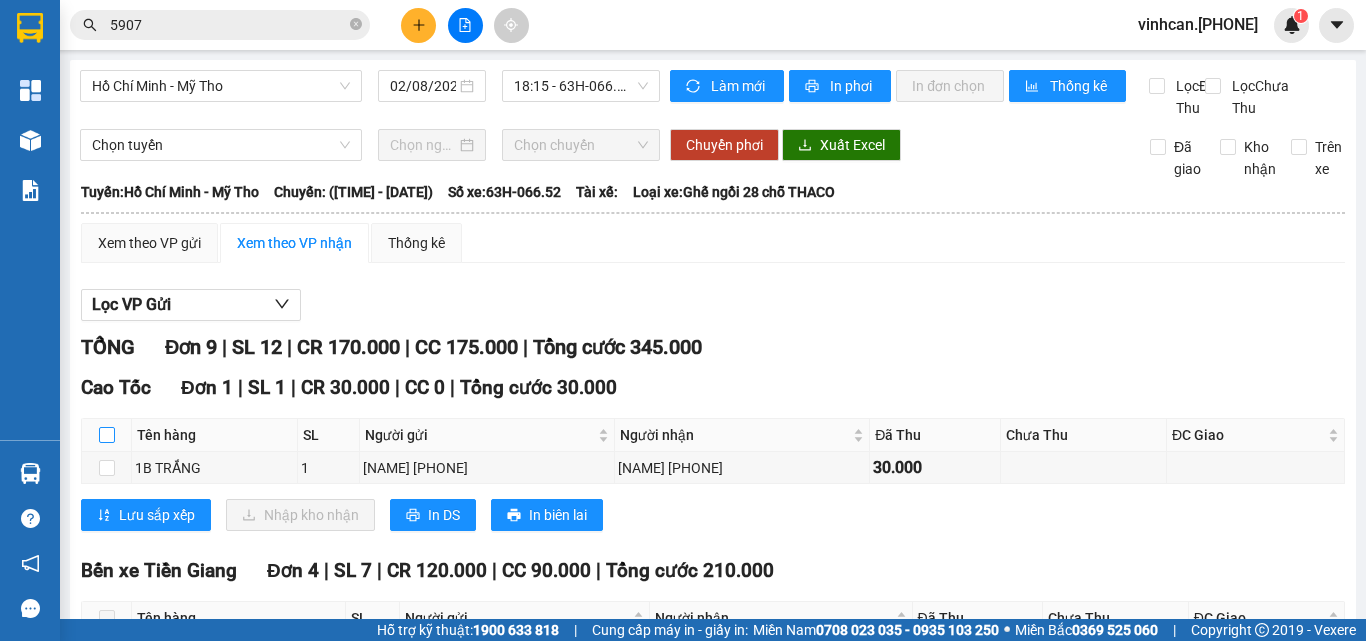 click at bounding box center (107, 435) 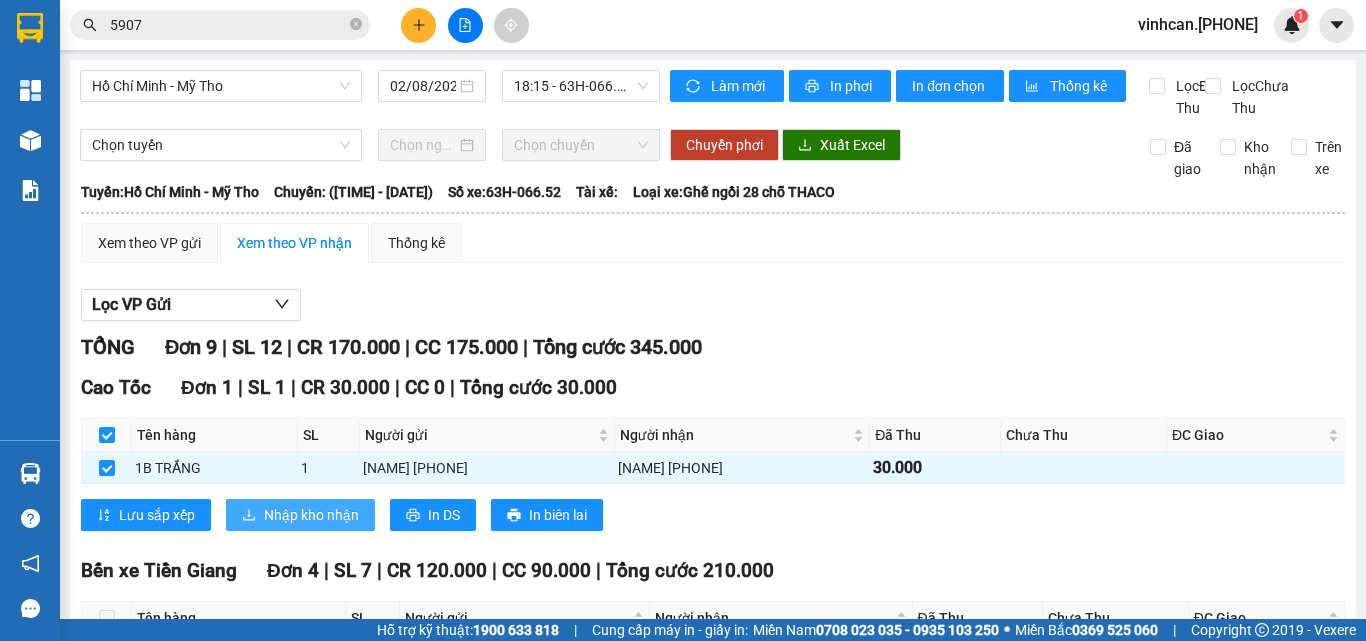 click on "Nhập kho nhận" at bounding box center [311, 515] 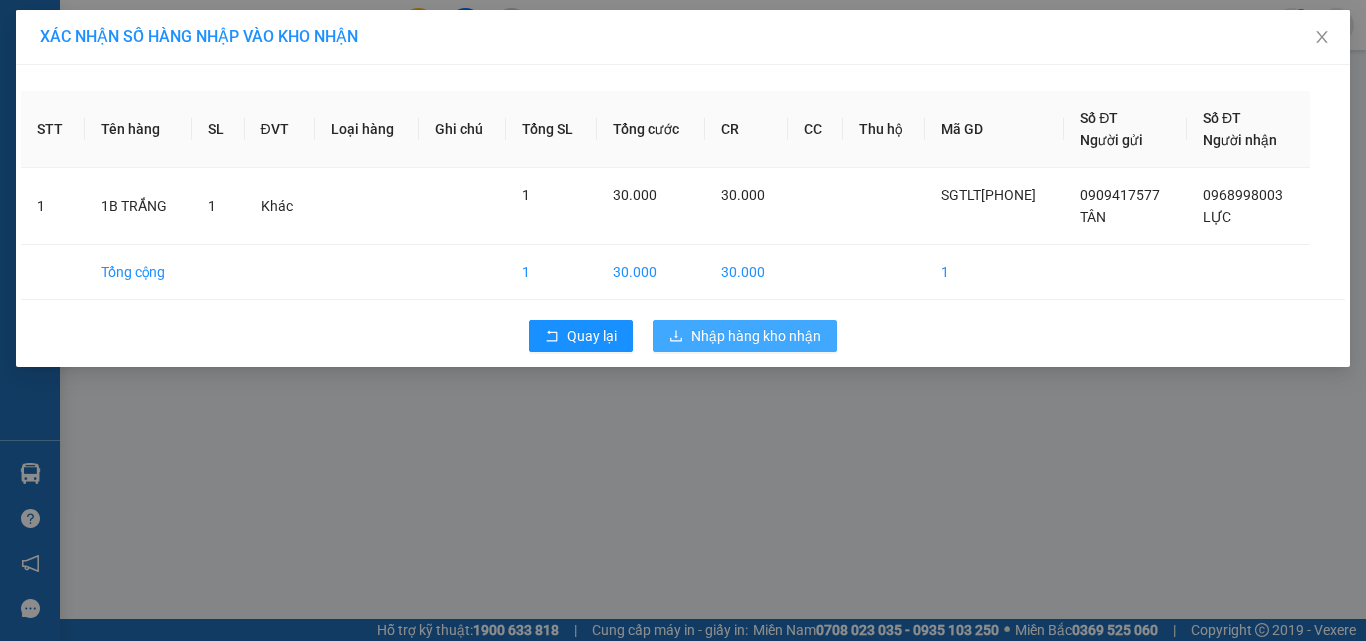 click on "Nhập hàng kho nhận" at bounding box center [745, 336] 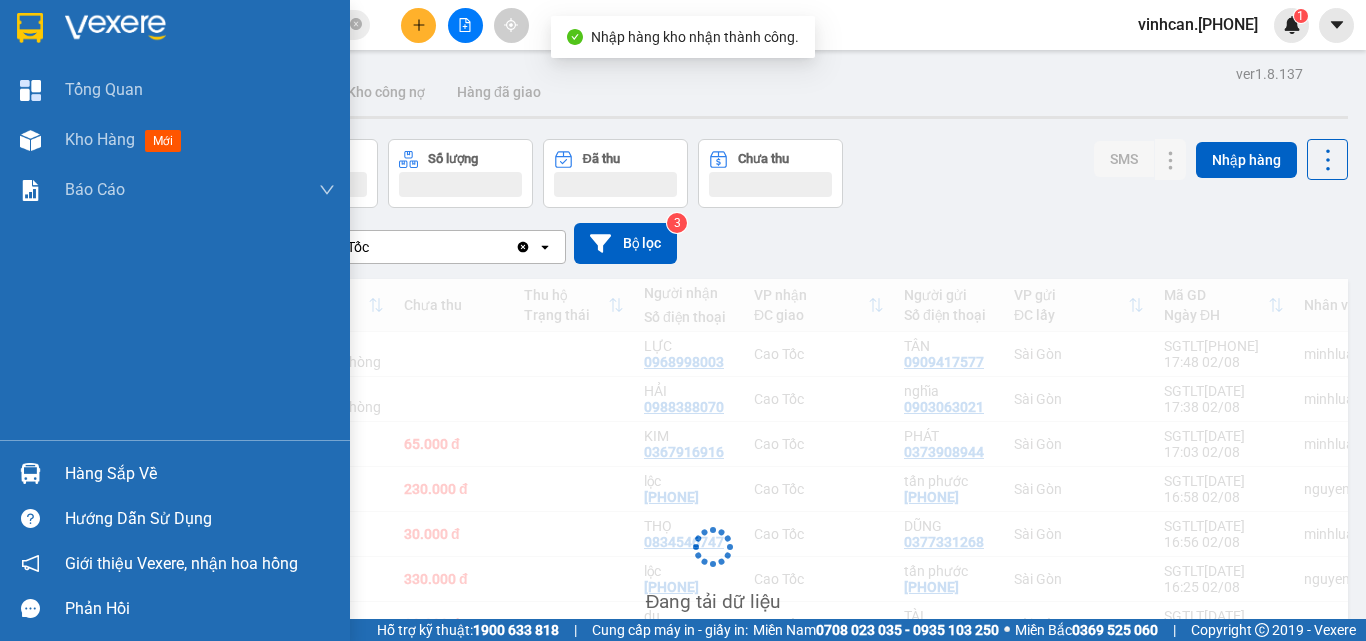 click at bounding box center (30, 473) 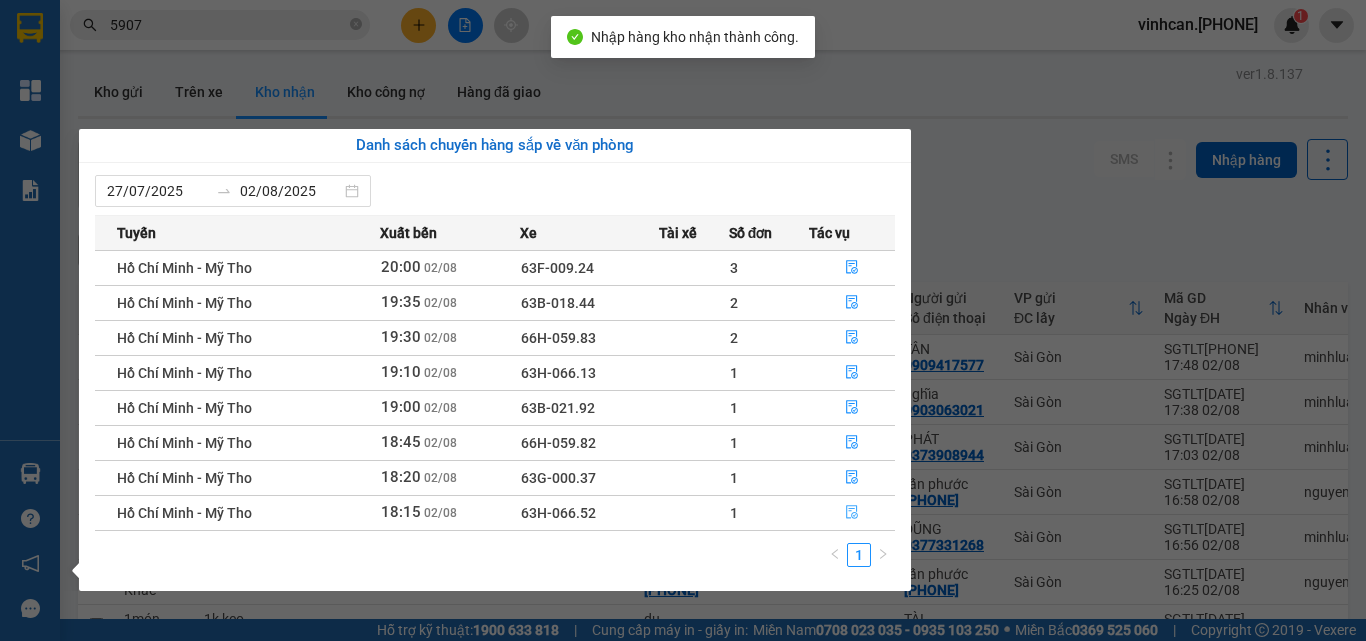click at bounding box center [852, 513] 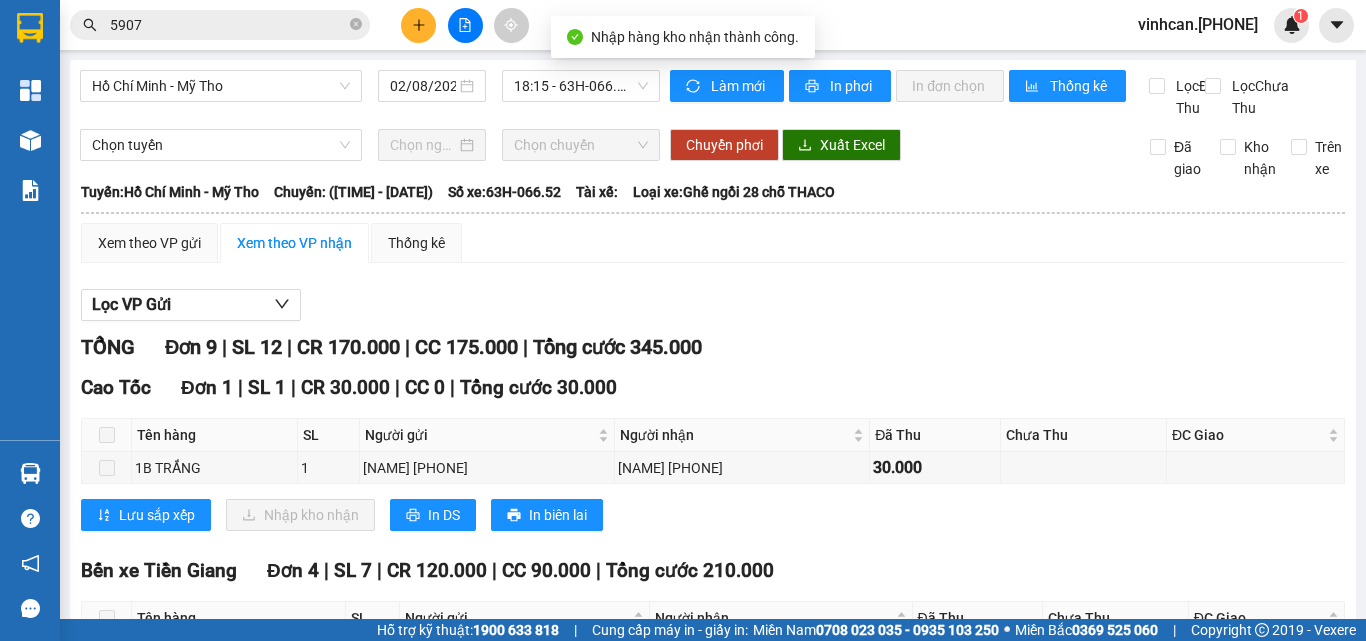 click at bounding box center (107, 435) 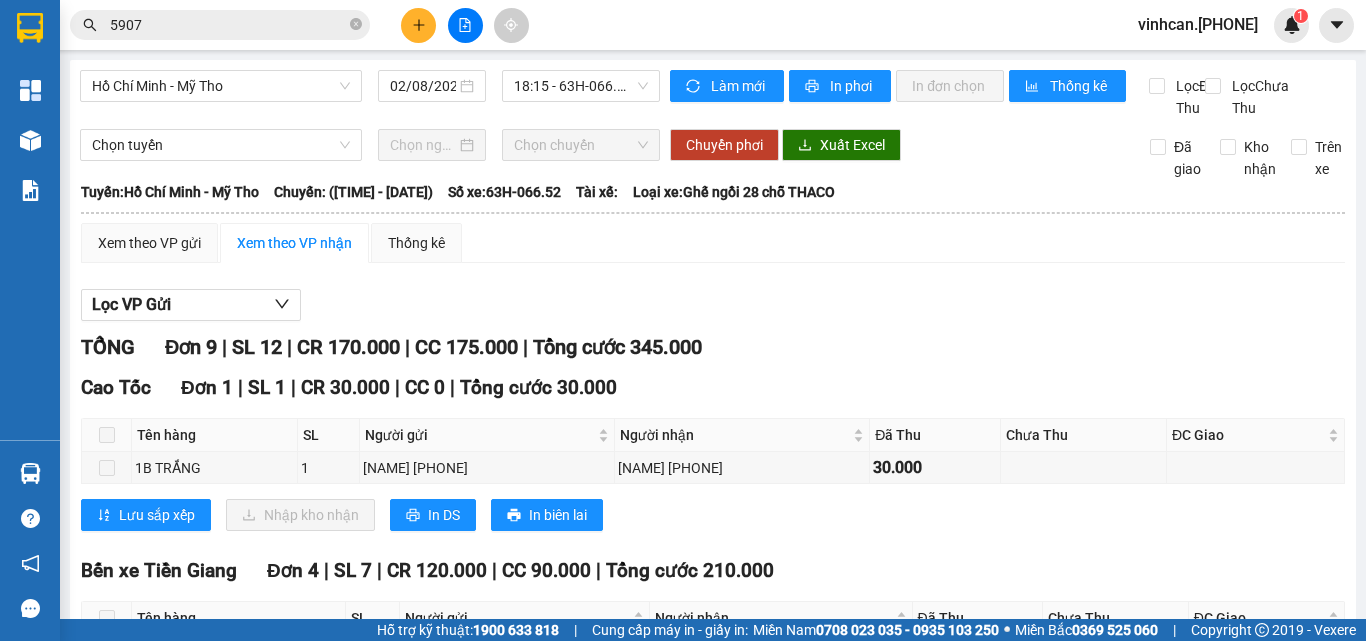 click at bounding box center [107, 435] 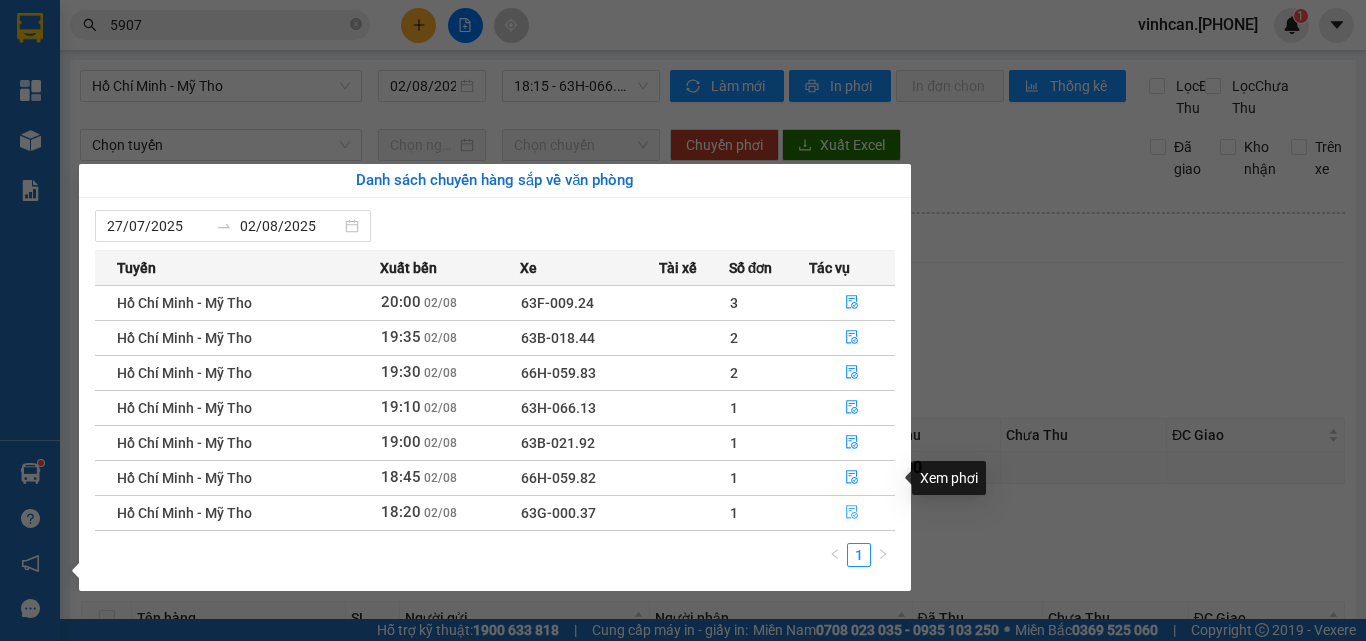 click at bounding box center (852, 513) 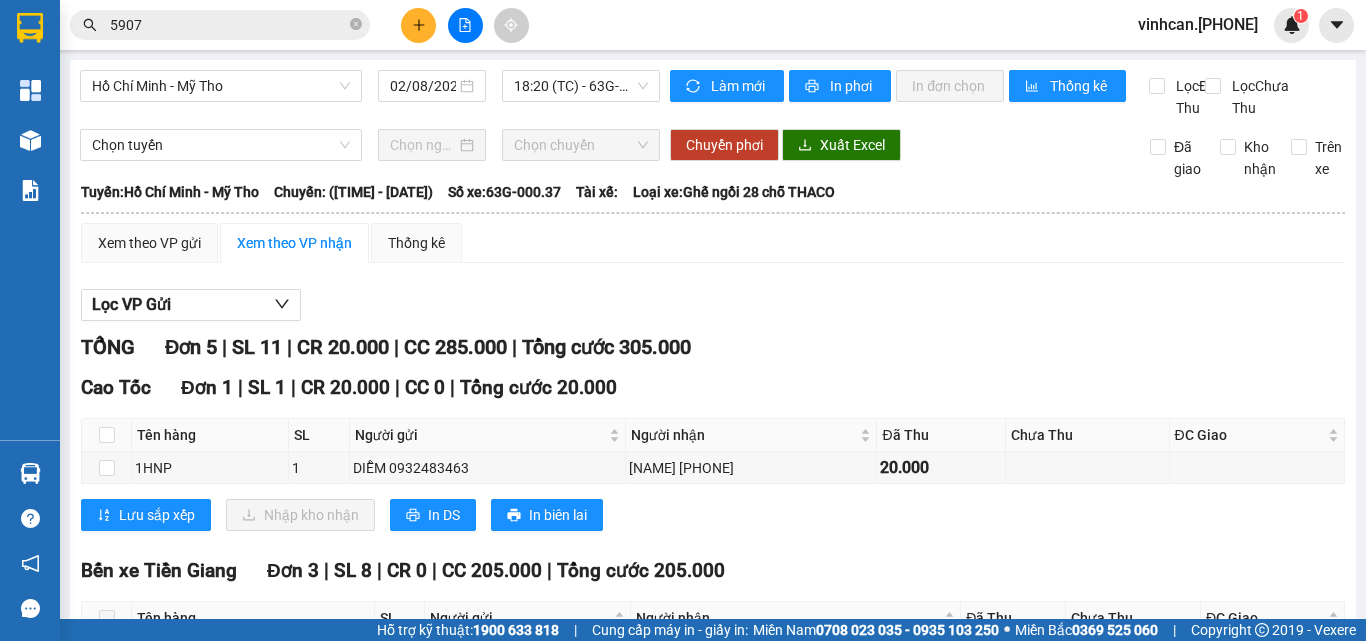 click on "Cao Tốc Đơn   1 | SL   1 | CR   20.000 | CC   0 | Tổng cước   20.000 Tên hàng SL Người gửi Người nhận Đã Thu Chưa Thu ĐC Giao Ký nhận                   1HNP 1 [NAME] [PHONE] [NAME] [PHONE] 20.000 Lưu sắp xếp Nhập kho nhận In DS In biên lai Tân Lập Thành Cao Tốc  -  [TIME] - [DATE] Tuyến:  Hồ Chí Minh - Mỹ Tho Chuyến:   ([TIME] - [DATE]) Số xe:  63G-000.37   Loại xe:  Ghế ngồi 28 chỗ THACO Tên hàng SL Người gửi Người nhận Đã Thu Chưa Thu ĐC Giao Ký nhận Cao Tốc Đơn   1 | SL   1 | CR   20.000 | CC   0 | Tổng cước   20.000 1HNP 1 [NAME] [PHONE] [NAME] [PHONE] 20.000 1 20.000 0 VP Gửi (Ký & ghi rõ họ tên) Tài xế (Ký & ghi rõ họ tên) VP Nhận (Ký & ghi rõ họ tên)" at bounding box center (713, 459) 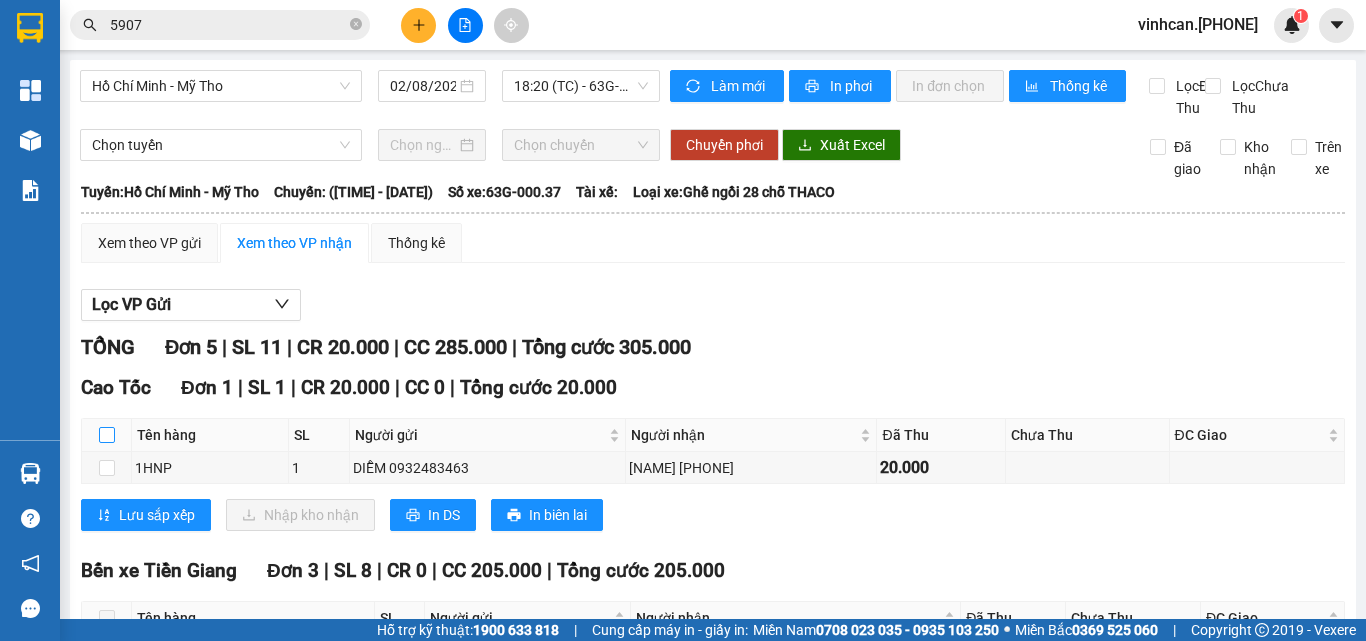 click at bounding box center (107, 435) 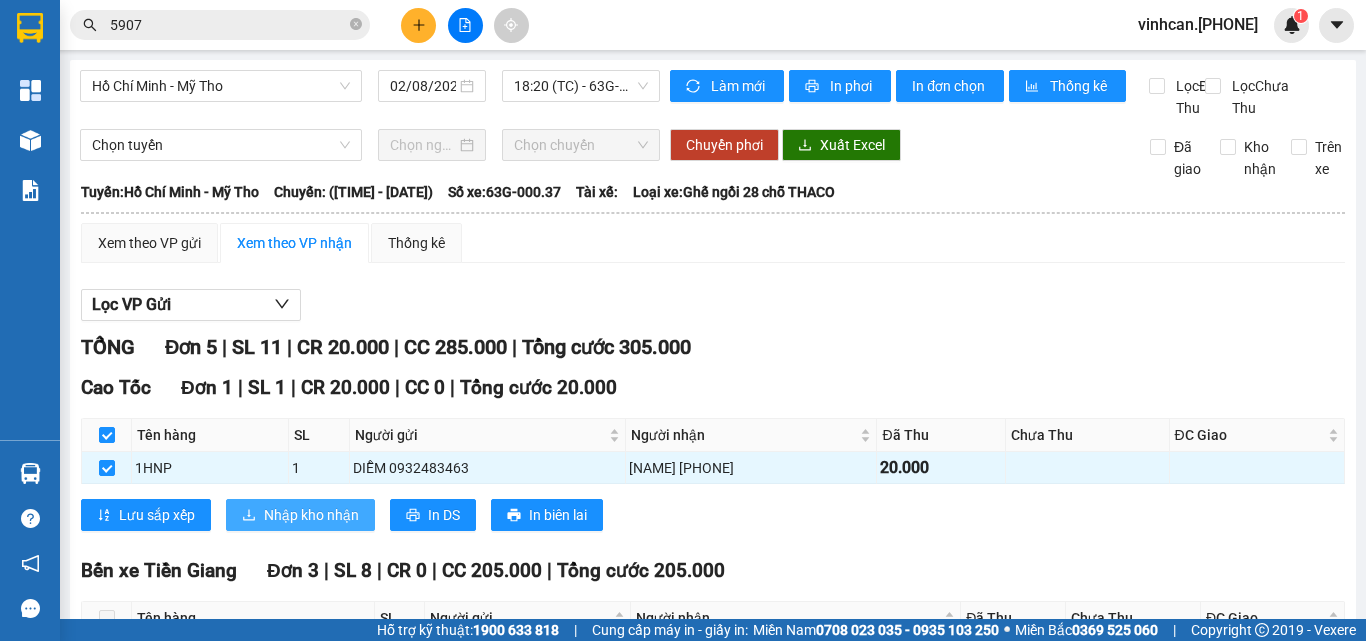 click on "Nhập kho nhận" at bounding box center [300, 515] 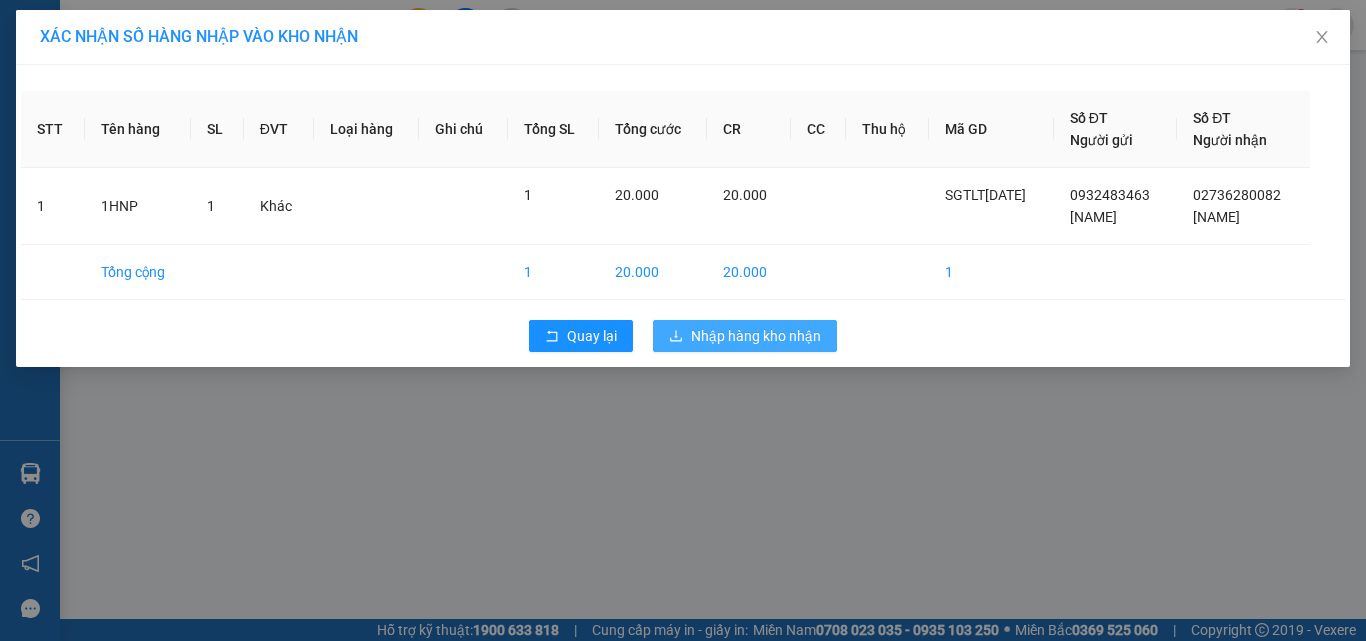 click on "Nhập hàng kho nhận" at bounding box center [756, 336] 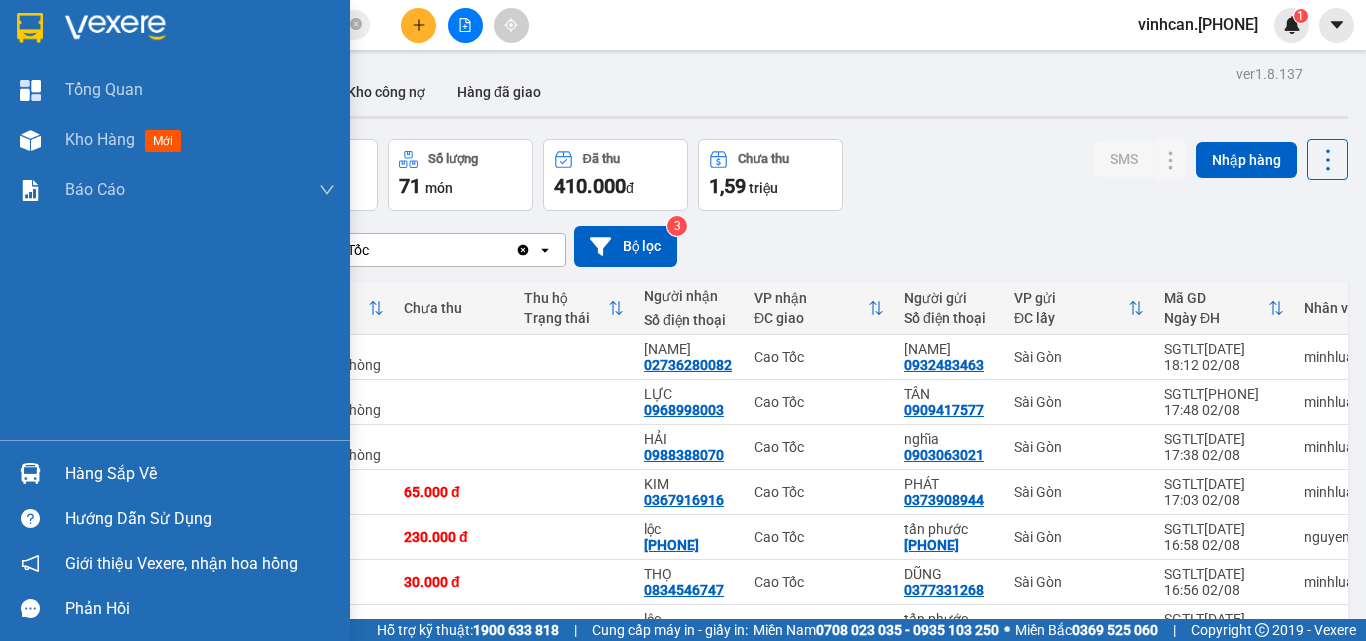 click on "Hàng sắp về" at bounding box center (175, 473) 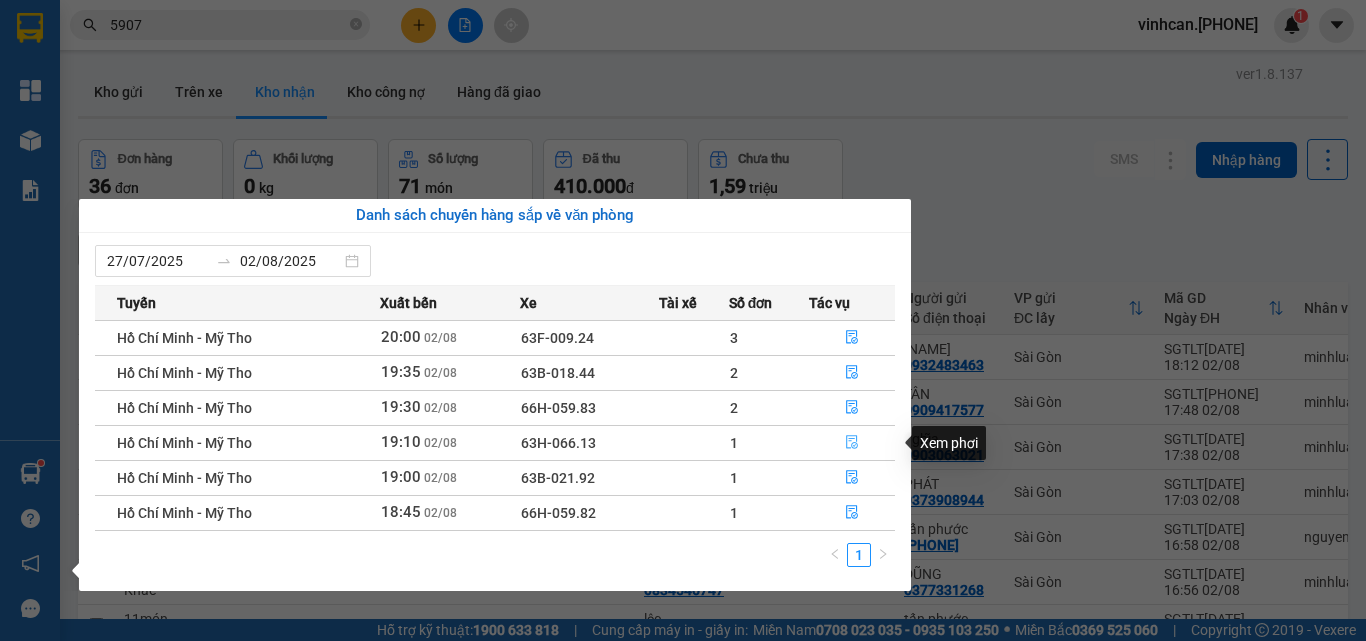 click 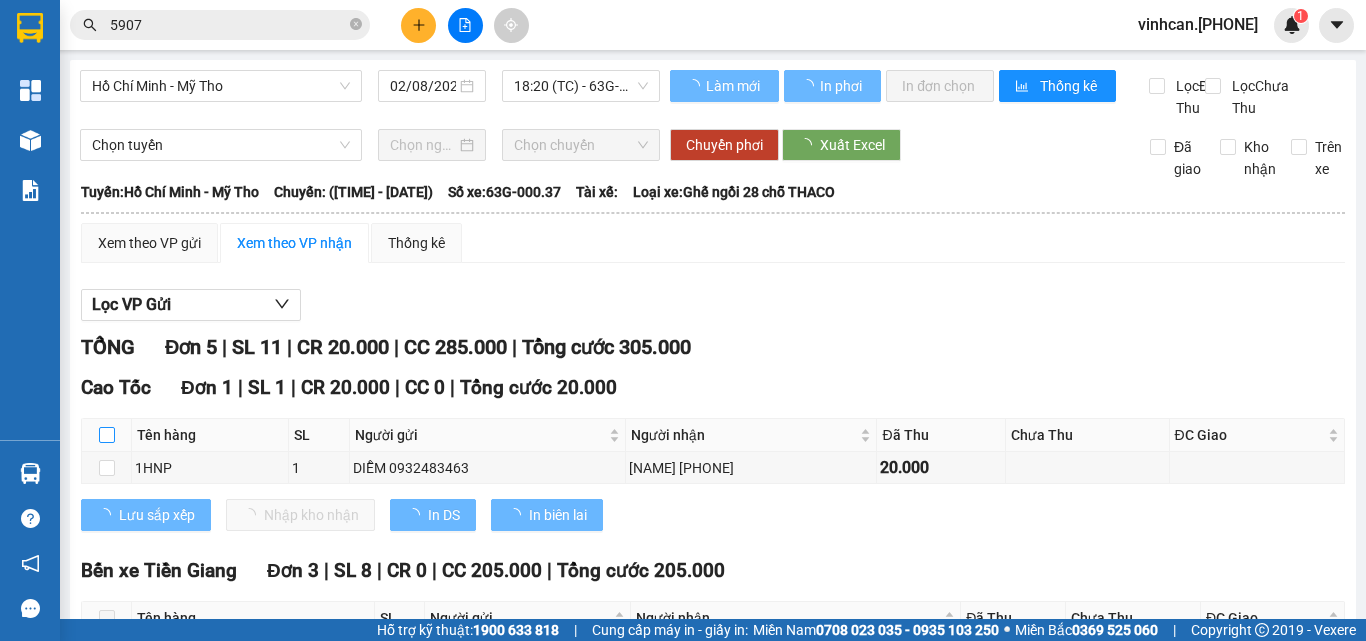 click at bounding box center [107, 435] 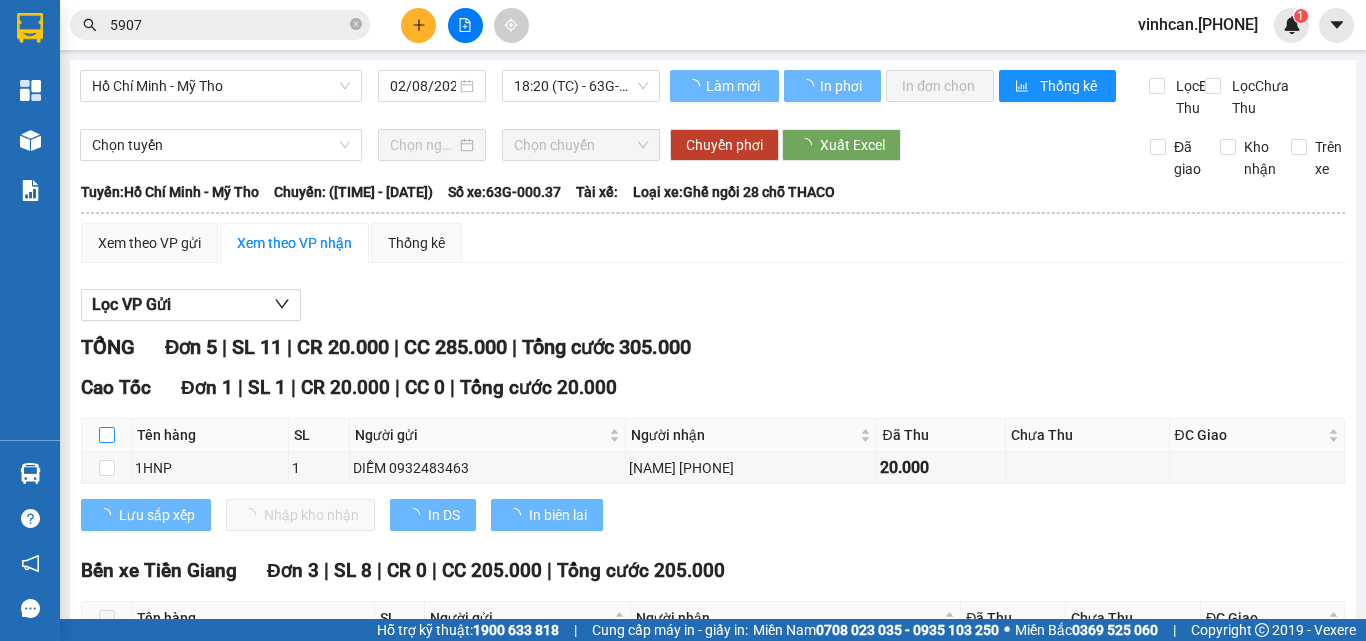 checkbox on "true" 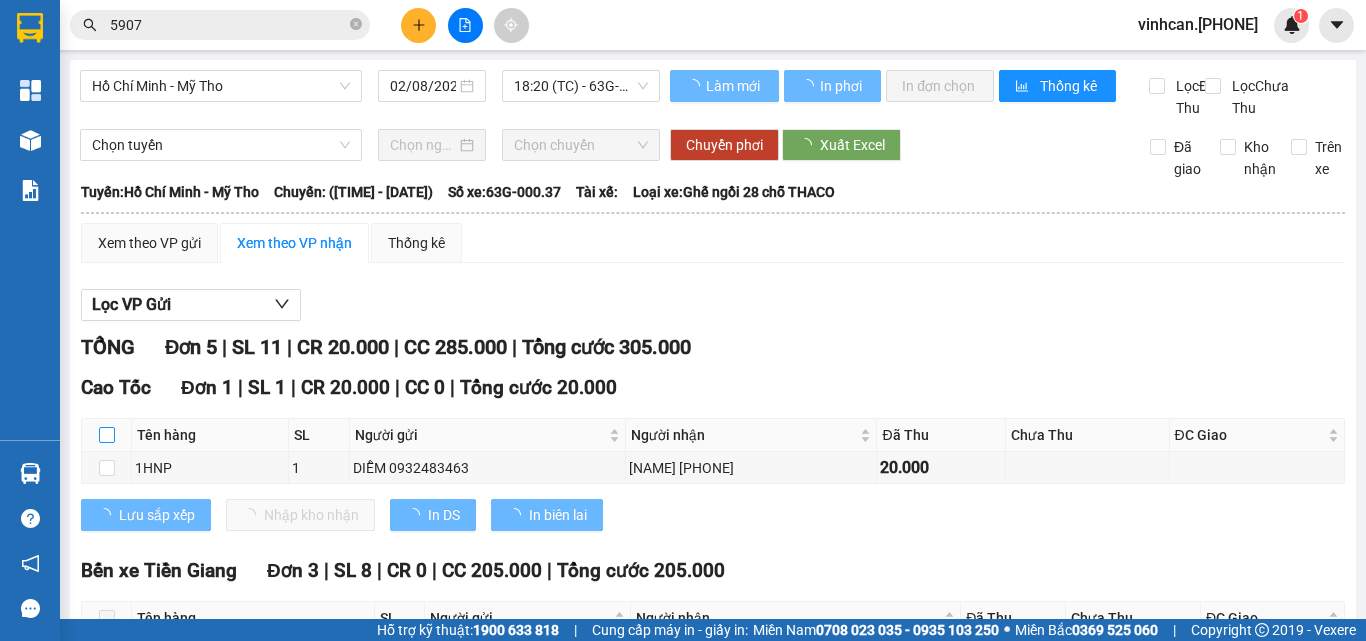checkbox on "true" 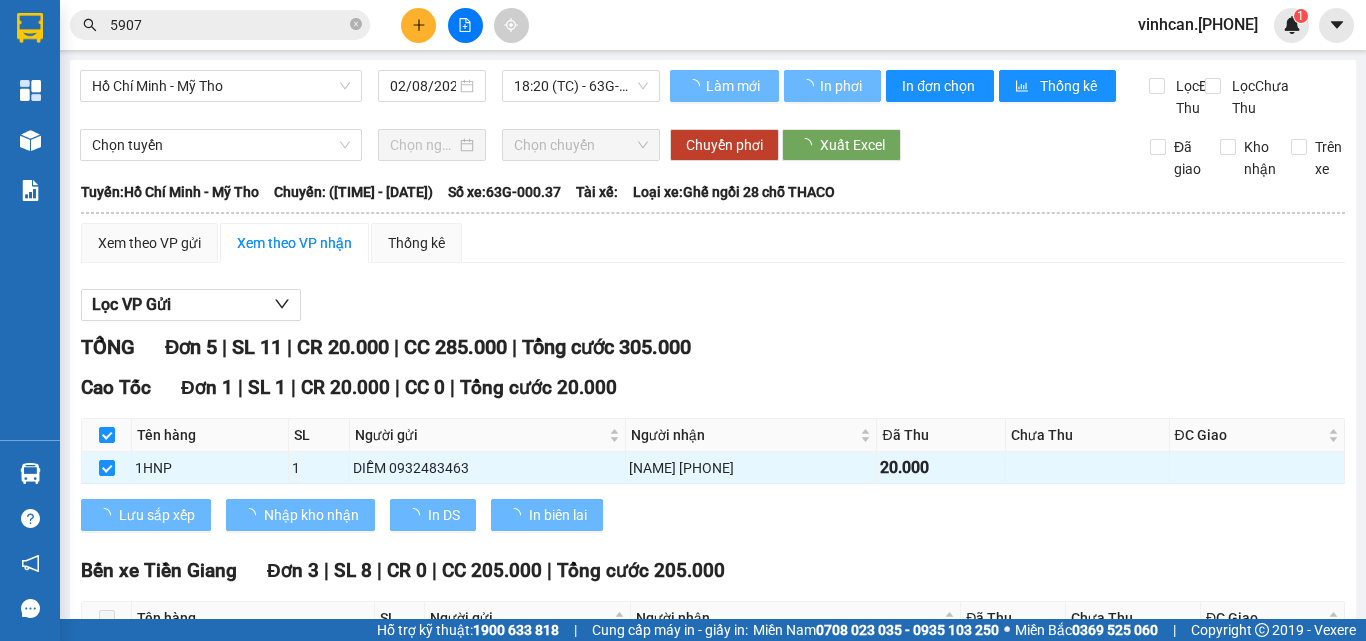 checkbox on "false" 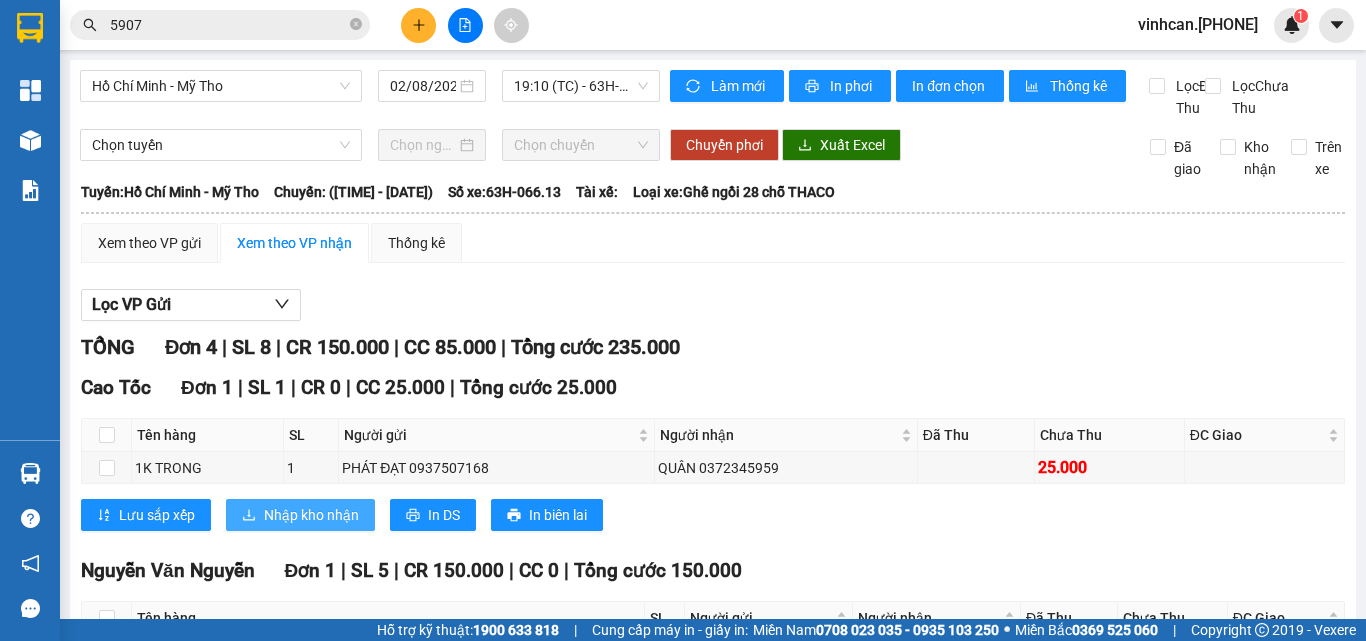 click on "Nhập kho nhận" at bounding box center (311, 515) 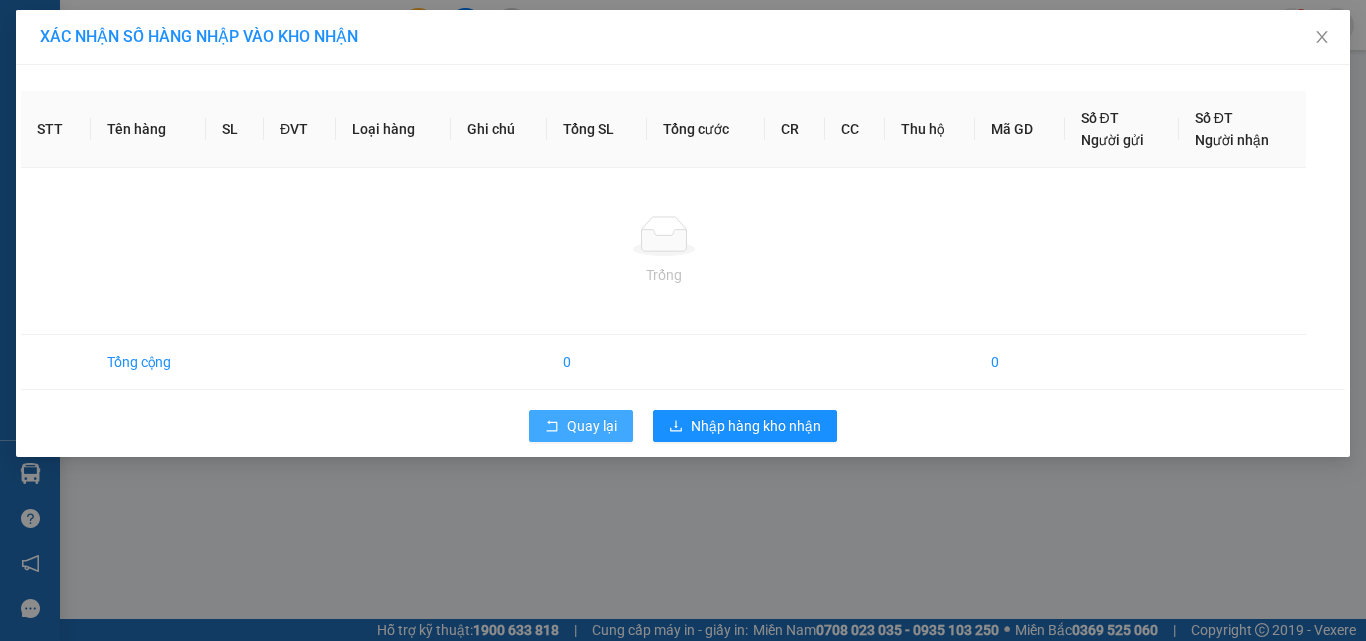 click on "Quay lại" at bounding box center (581, 426) 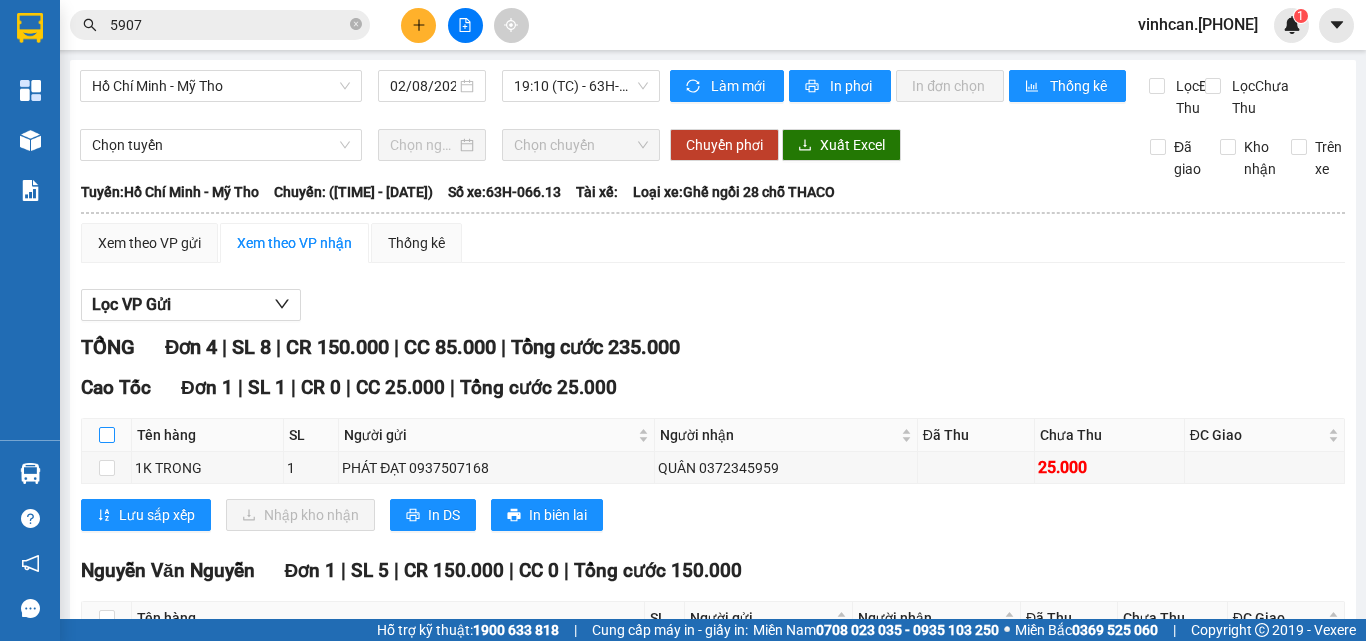 click at bounding box center (107, 435) 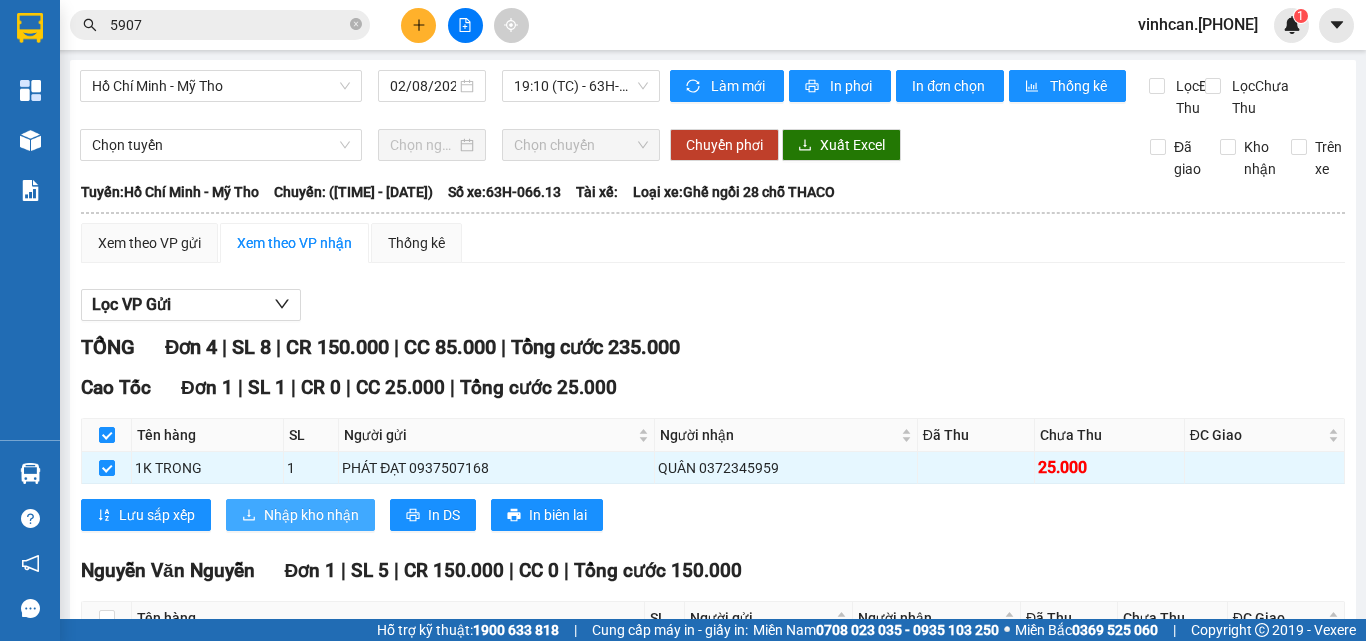 click on "Nhập kho nhận" at bounding box center (300, 515) 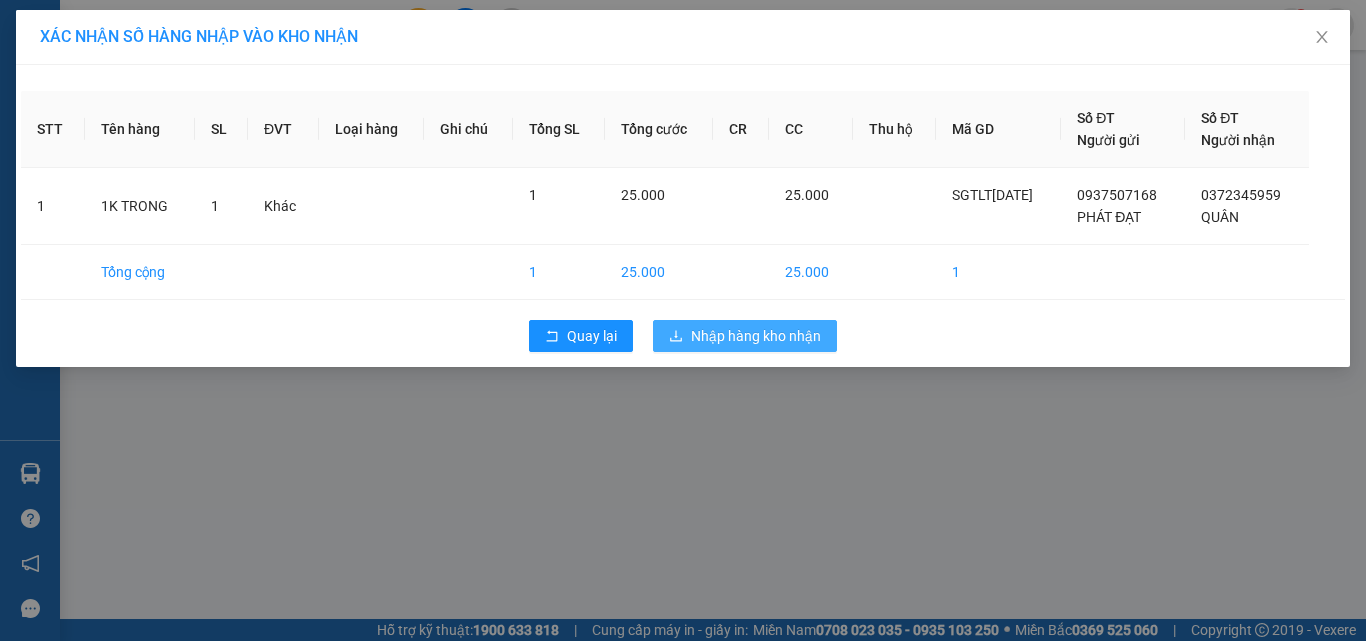 click on "Nhập hàng kho nhận" at bounding box center [745, 336] 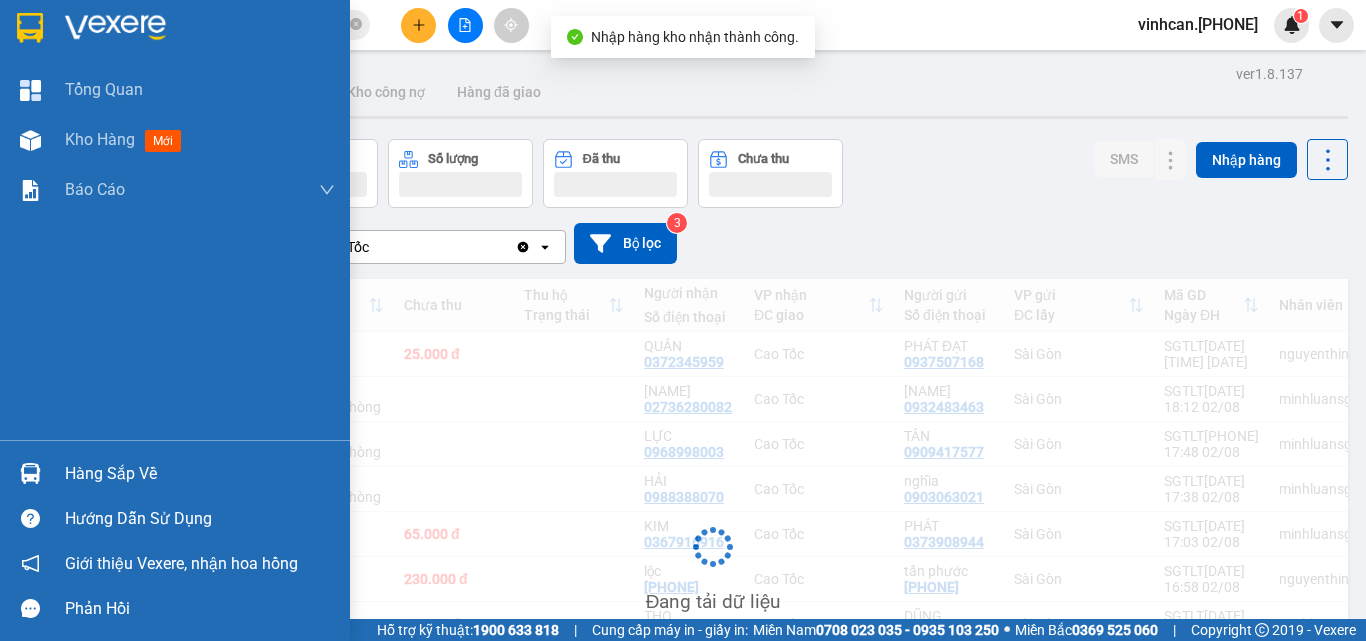 click at bounding box center [30, 473] 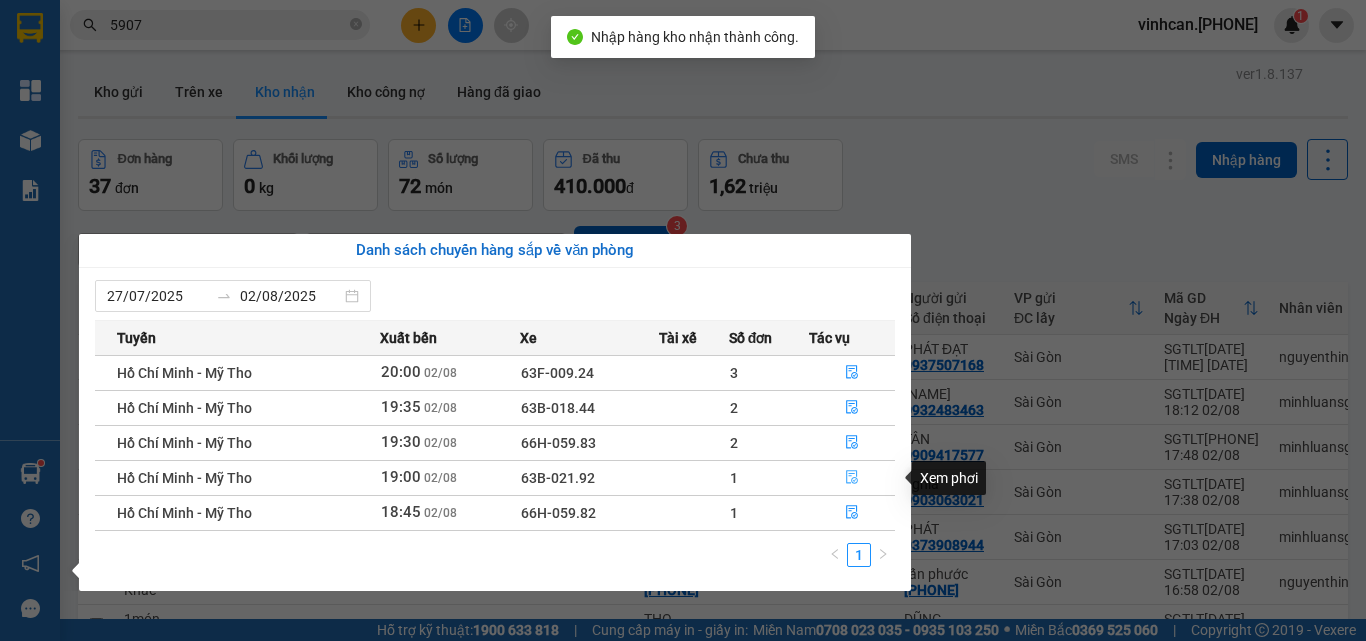 click 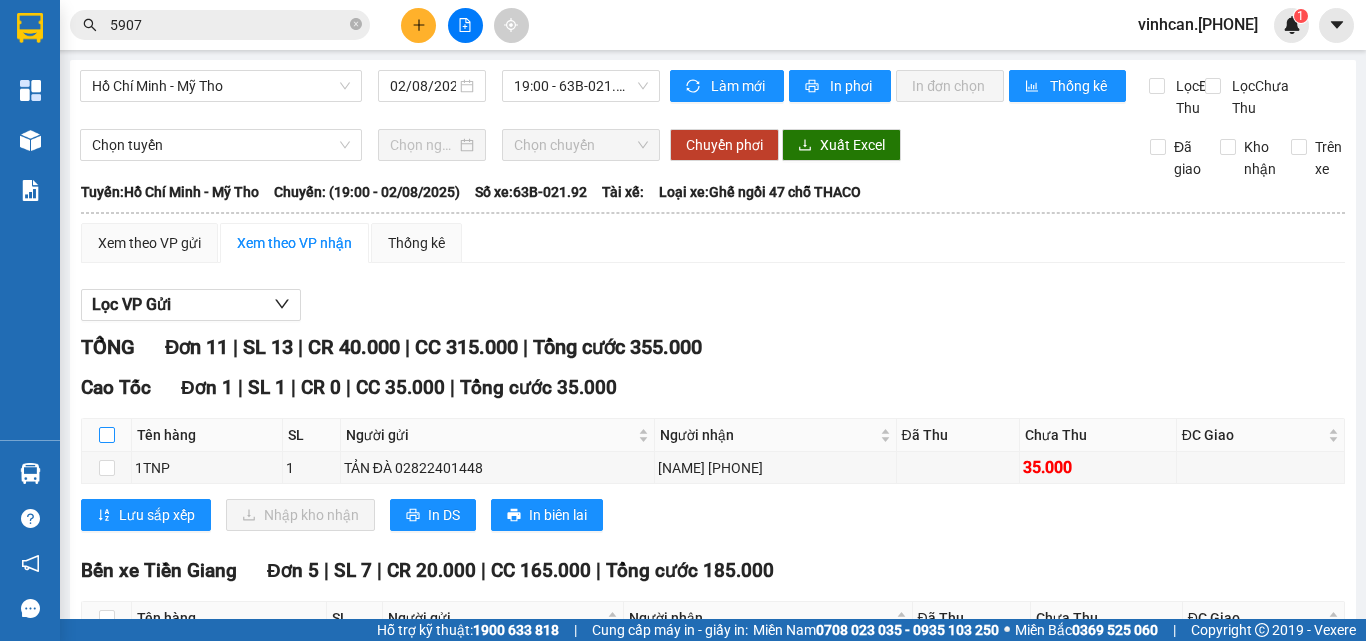 click at bounding box center [107, 435] 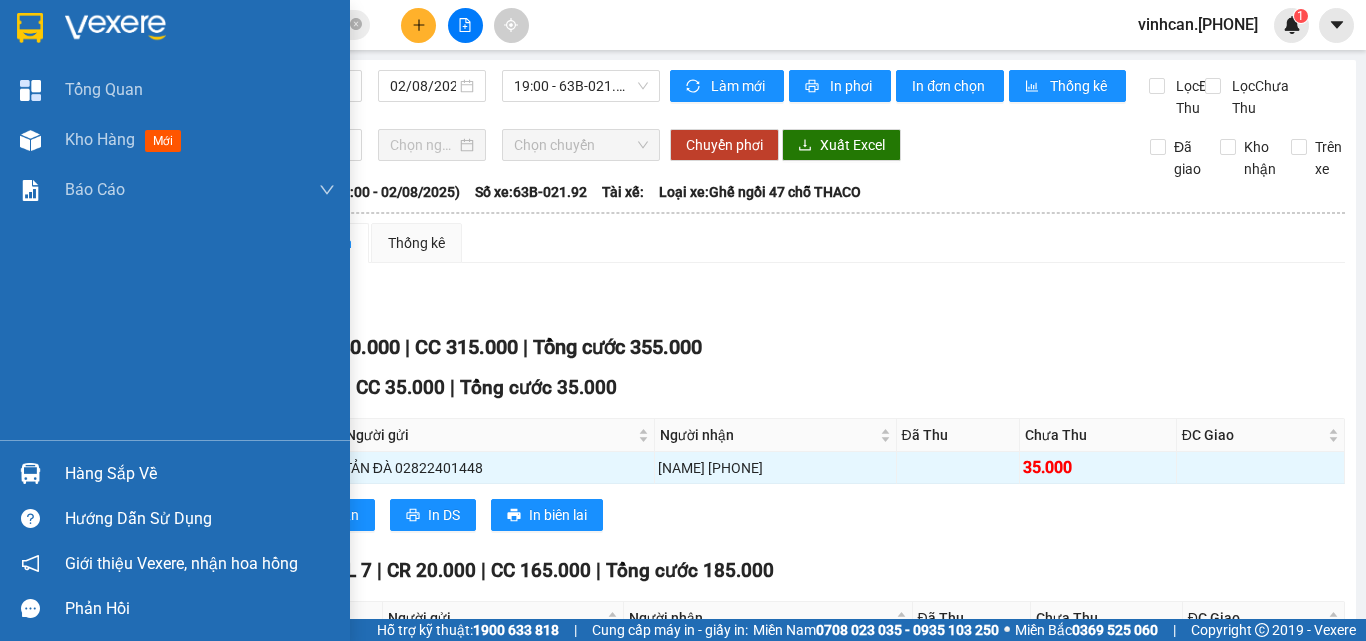click at bounding box center [30, 473] 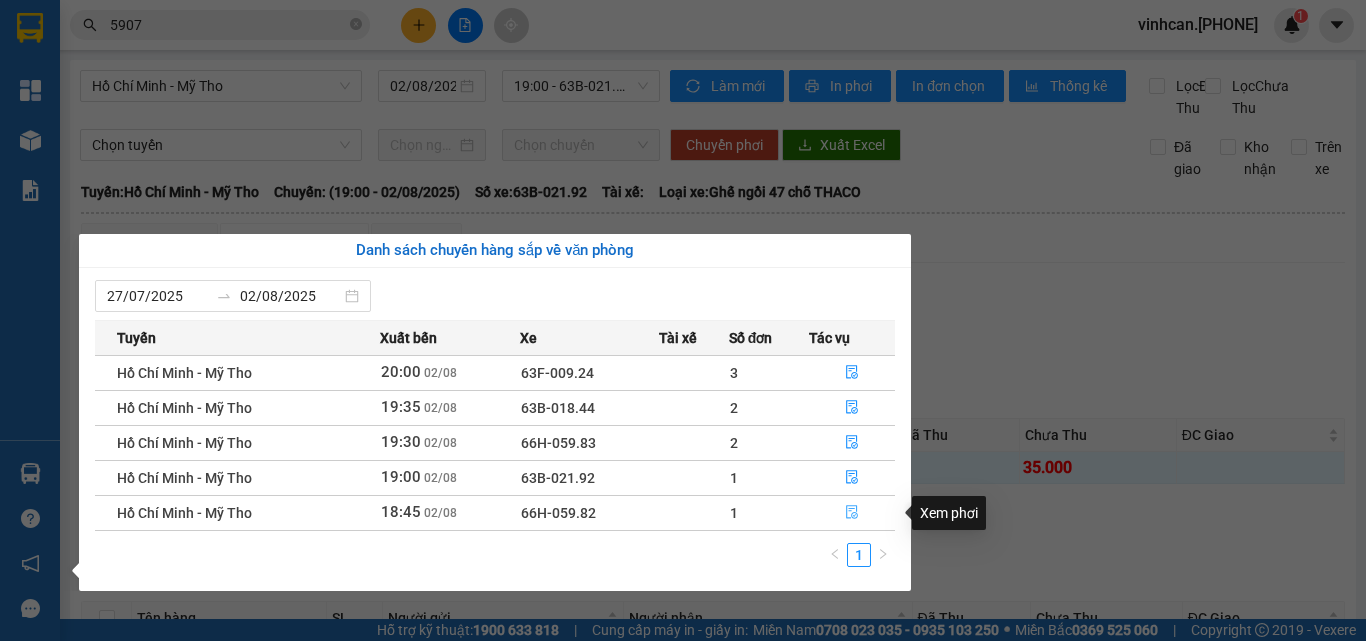 click at bounding box center [852, 513] 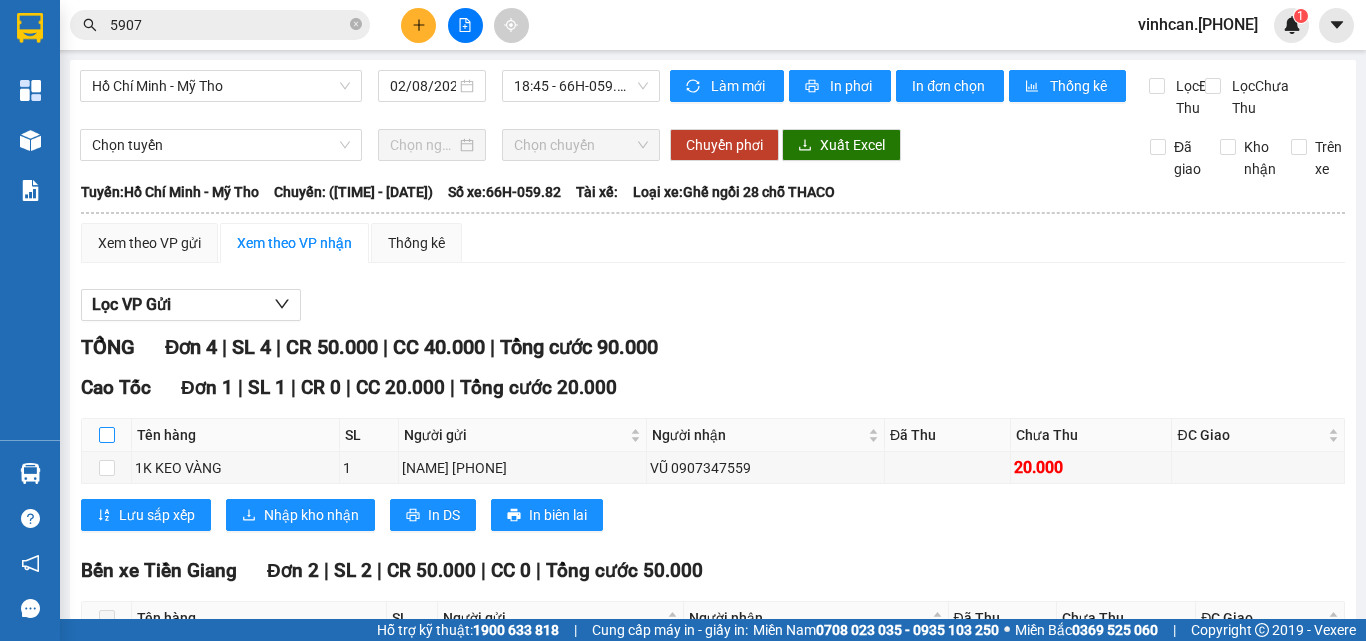 click at bounding box center [107, 435] 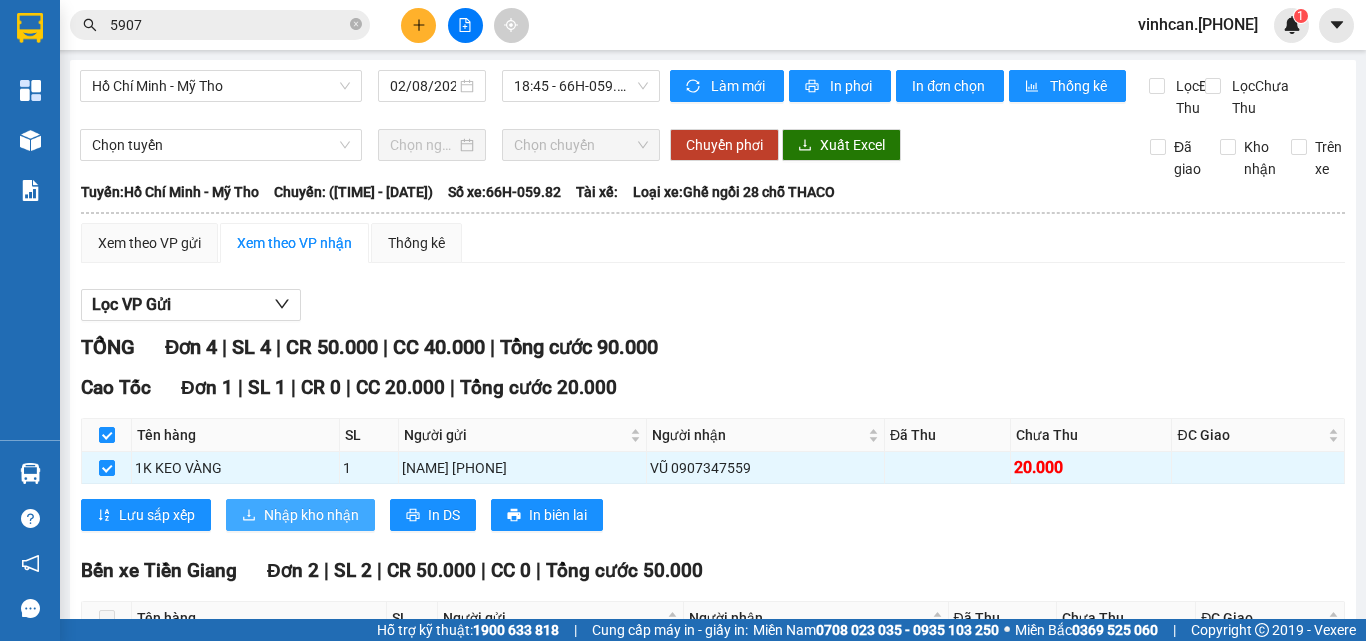 click on "Nhập kho nhận" at bounding box center (311, 515) 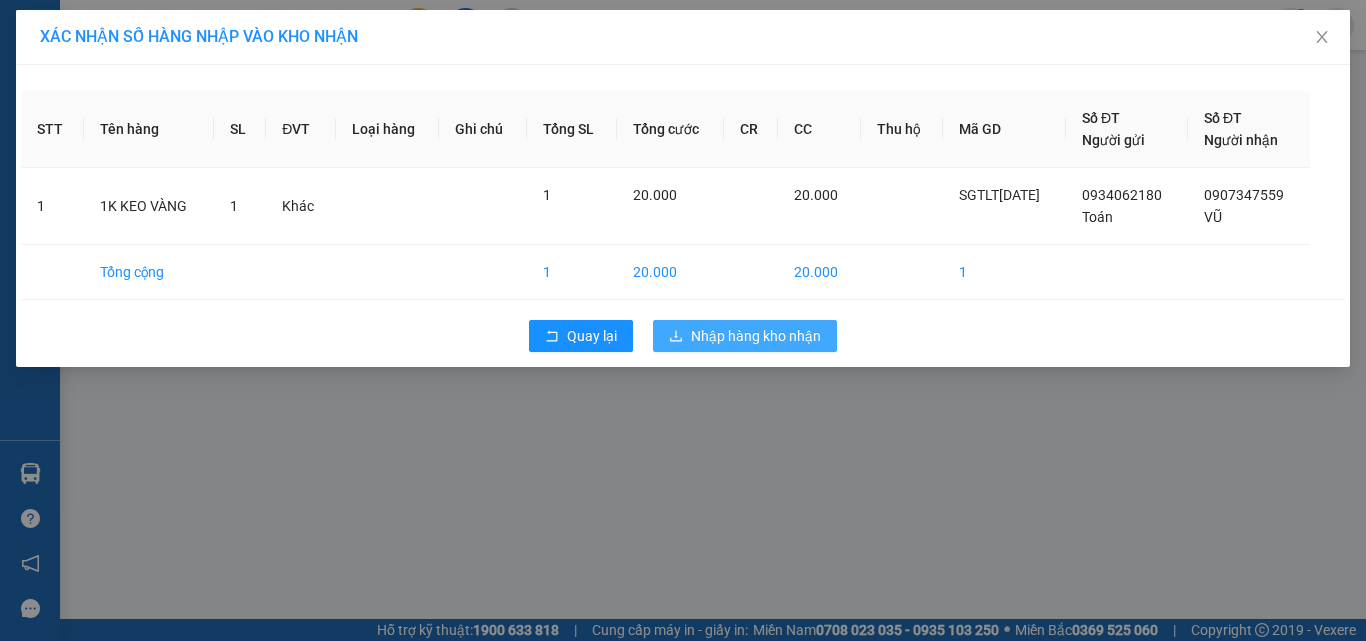click on "Nhập hàng kho nhận" at bounding box center [756, 336] 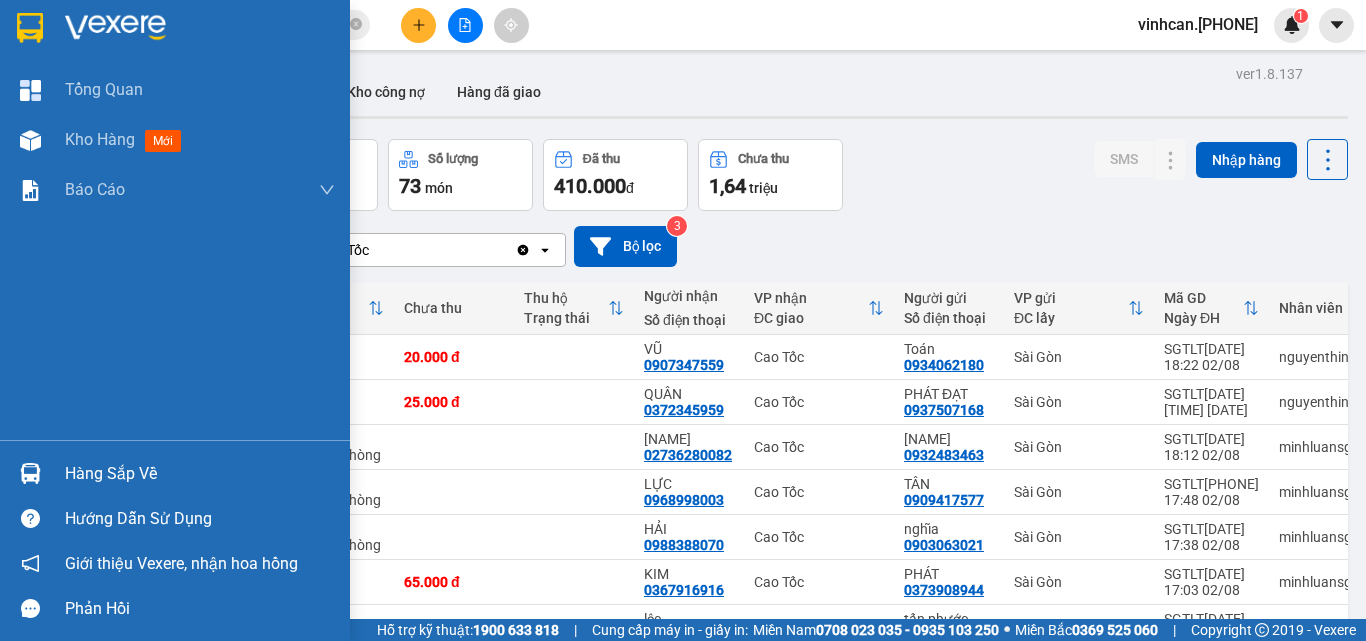 click on "Hàng sắp về" at bounding box center (175, 473) 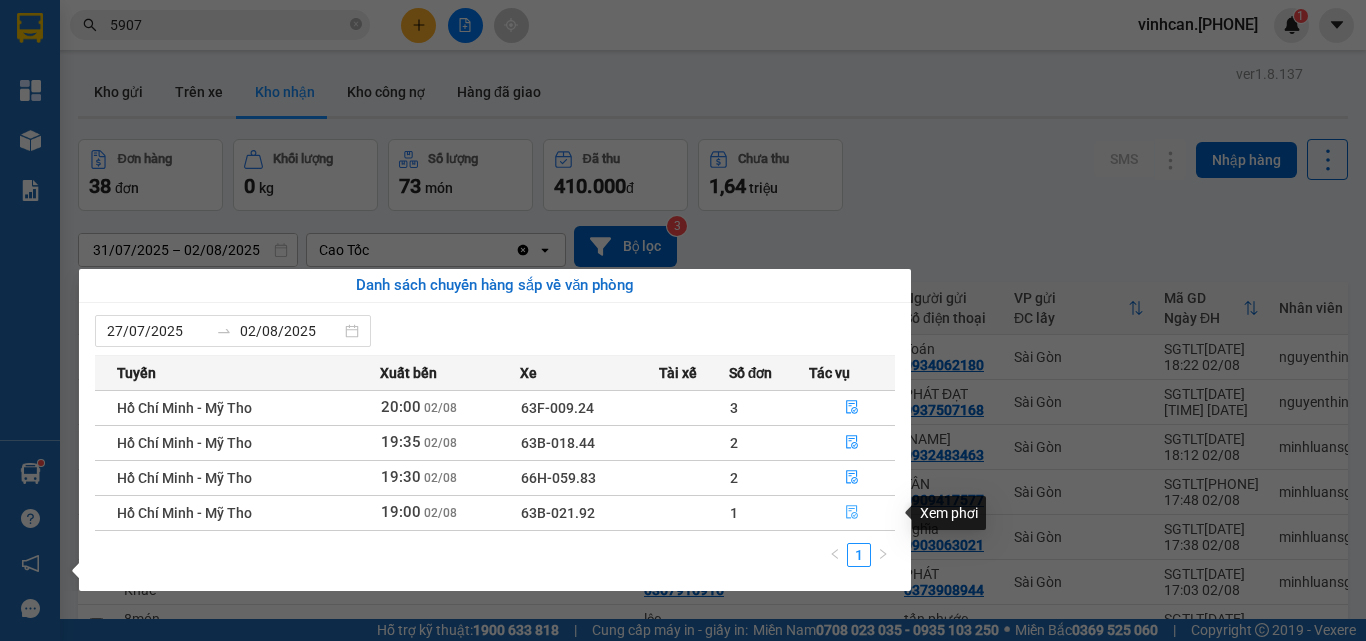 click at bounding box center [852, 513] 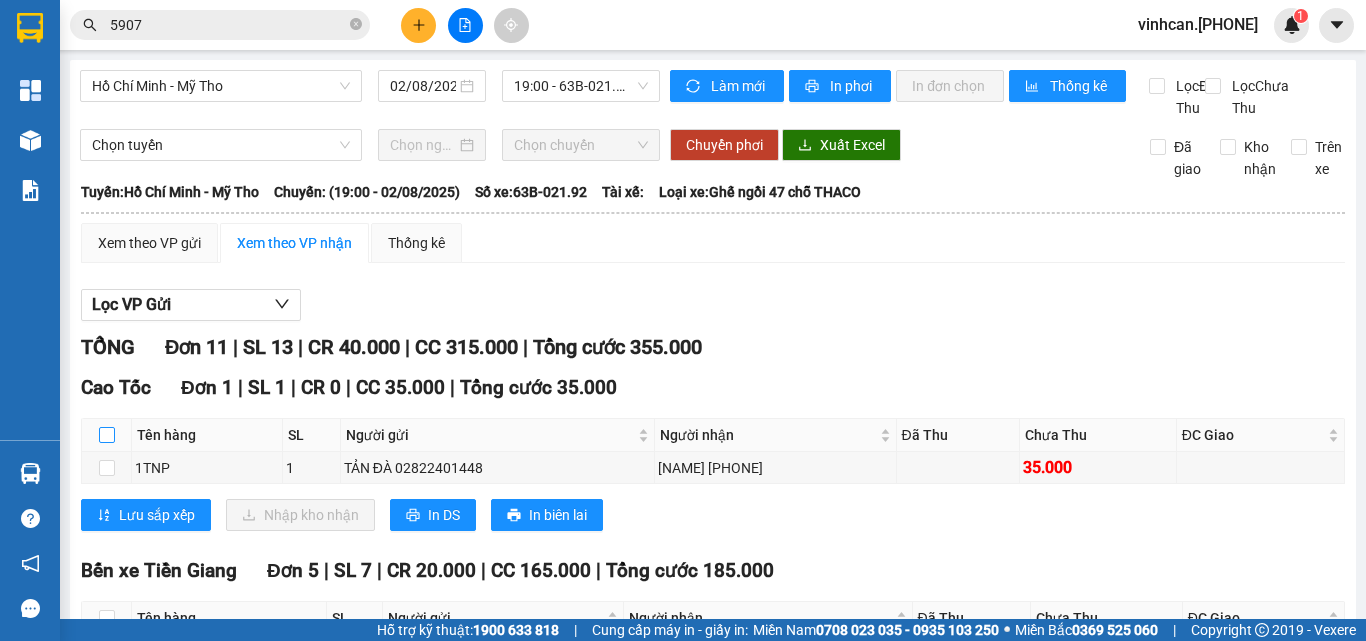 click at bounding box center (107, 435) 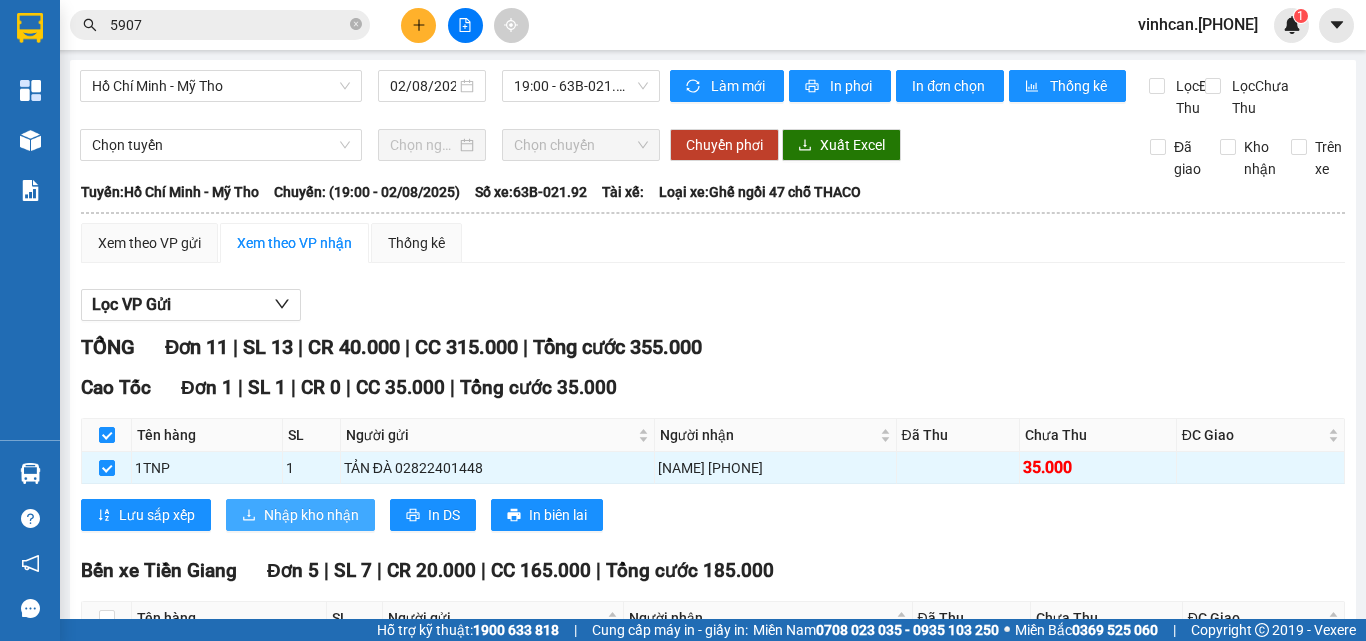 click on "Nhập kho nhận" at bounding box center [311, 515] 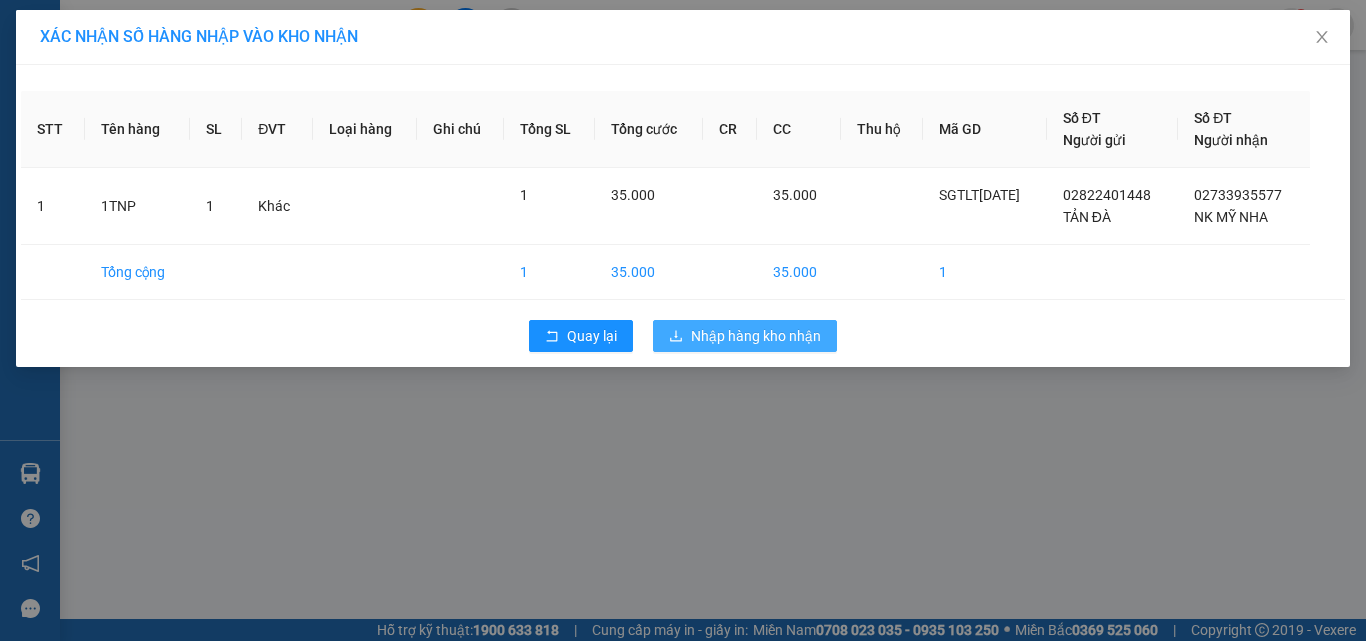 click on "Nhập hàng kho nhận" at bounding box center [756, 336] 